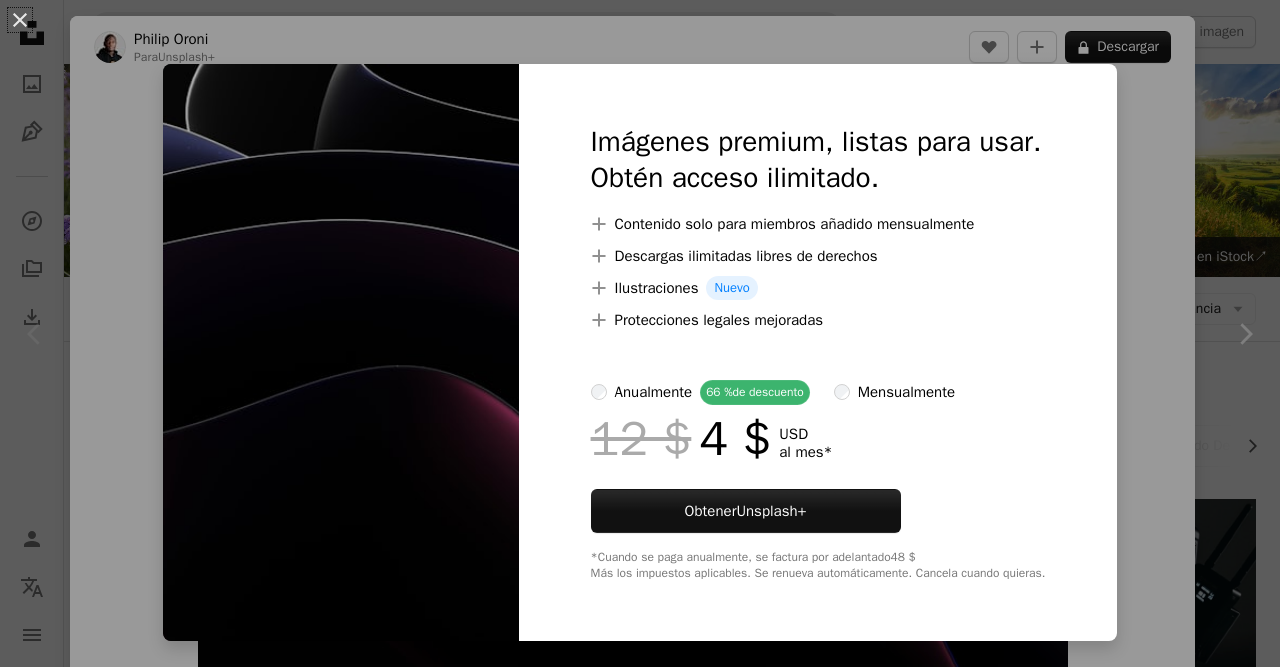 scroll, scrollTop: 355, scrollLeft: 0, axis: vertical 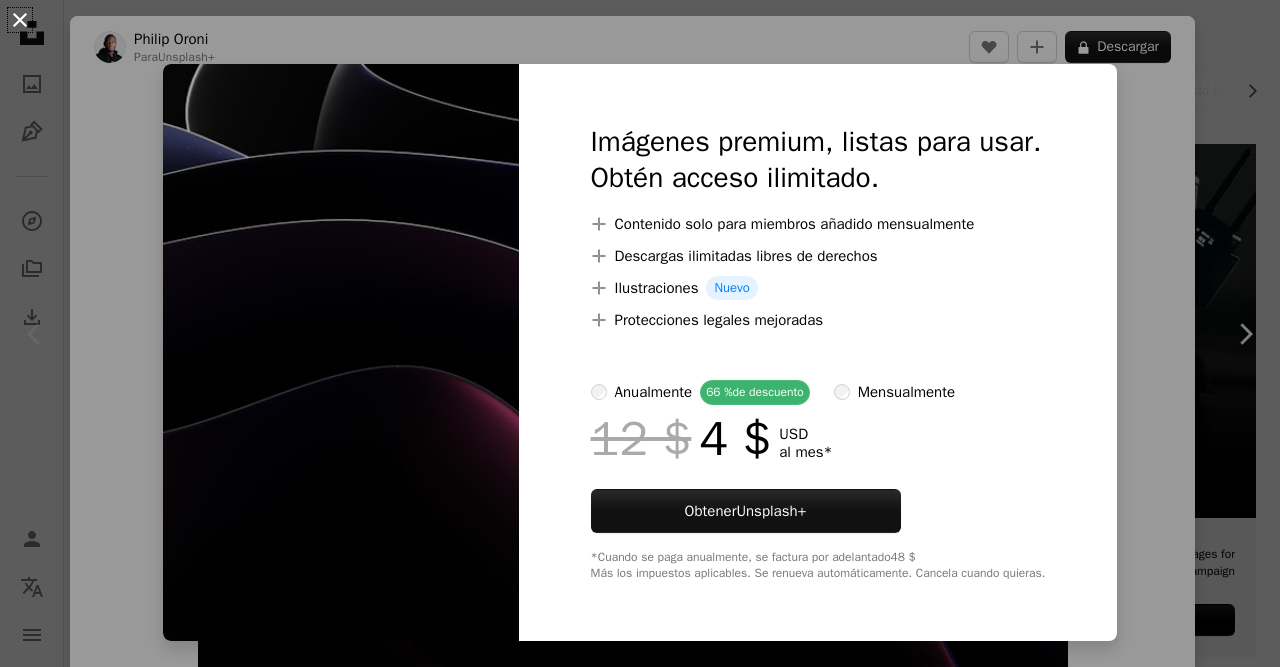 click on "An X shape" at bounding box center [20, 20] 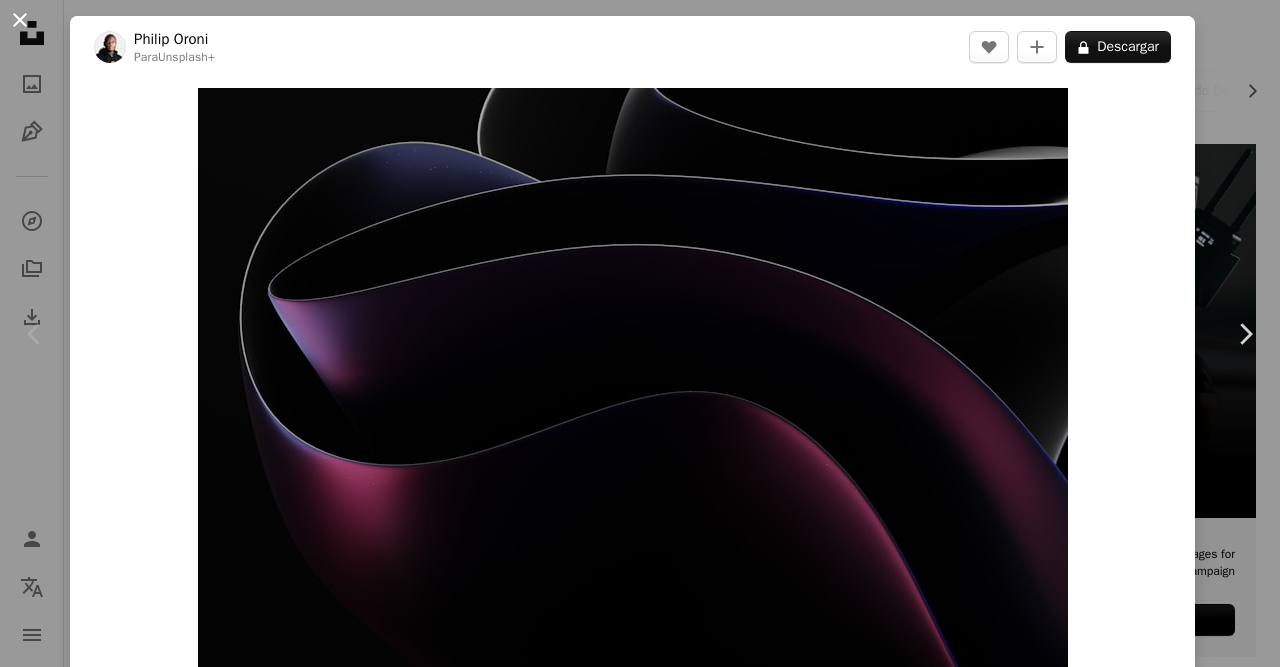 click on "An X shape" at bounding box center (20, 20) 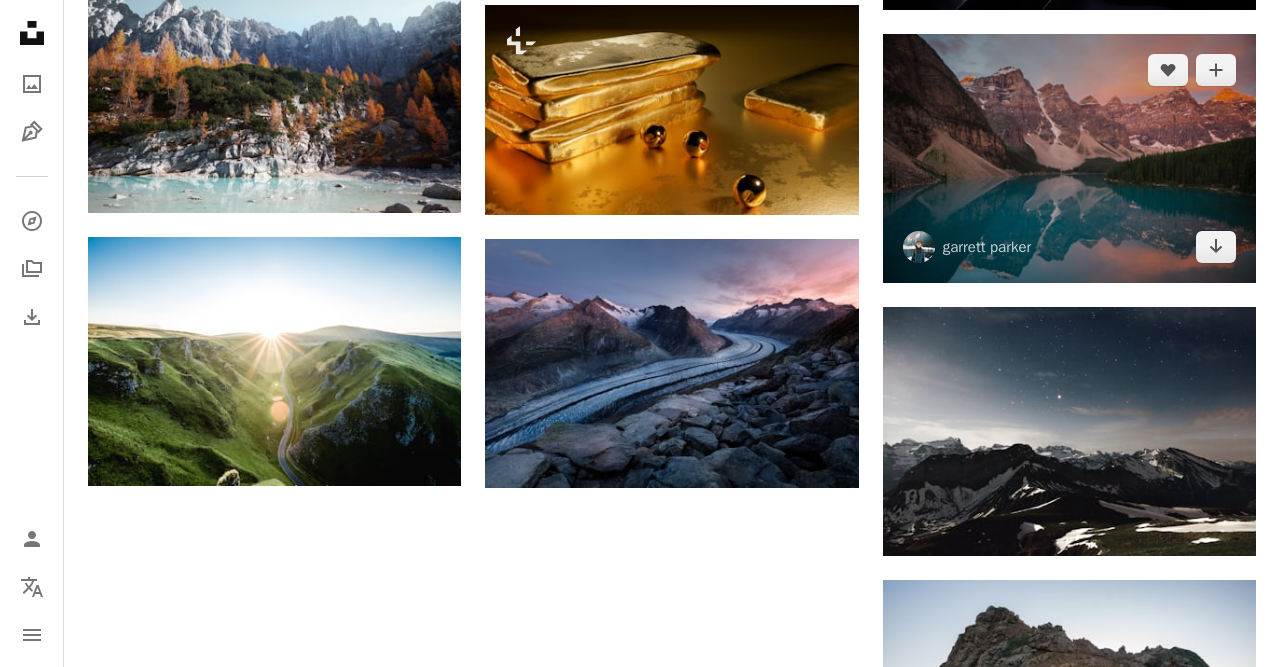 scroll, scrollTop: 1823, scrollLeft: 0, axis: vertical 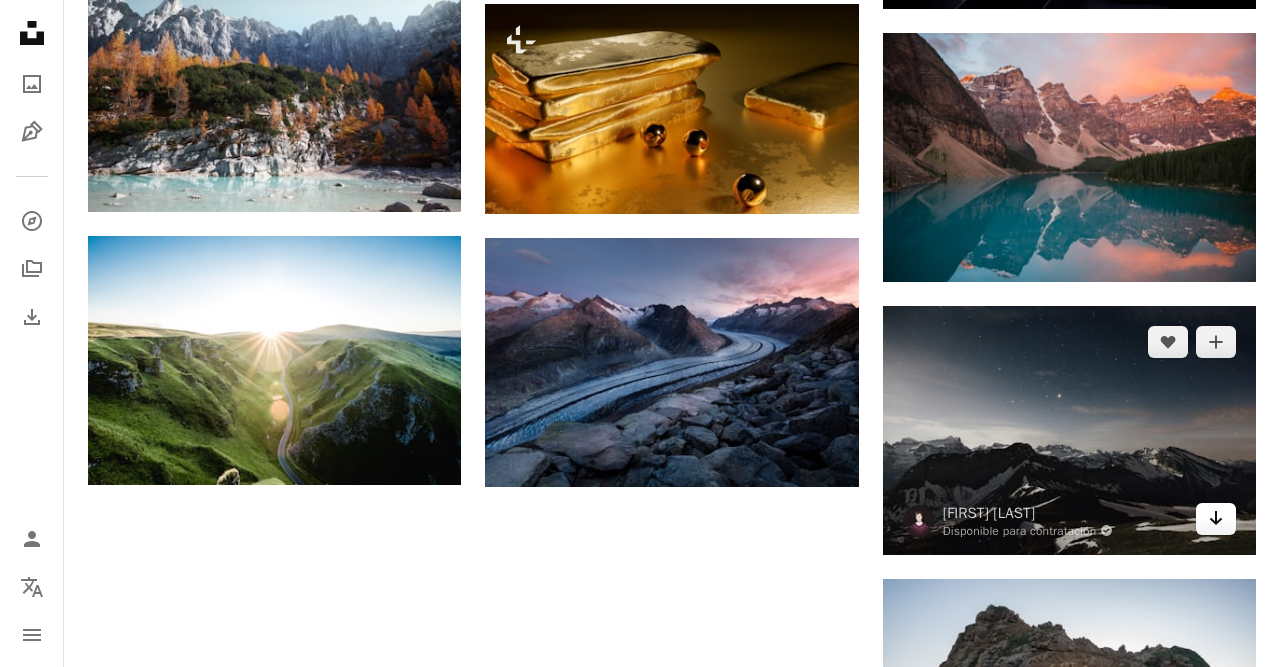 click on "Arrow pointing down" 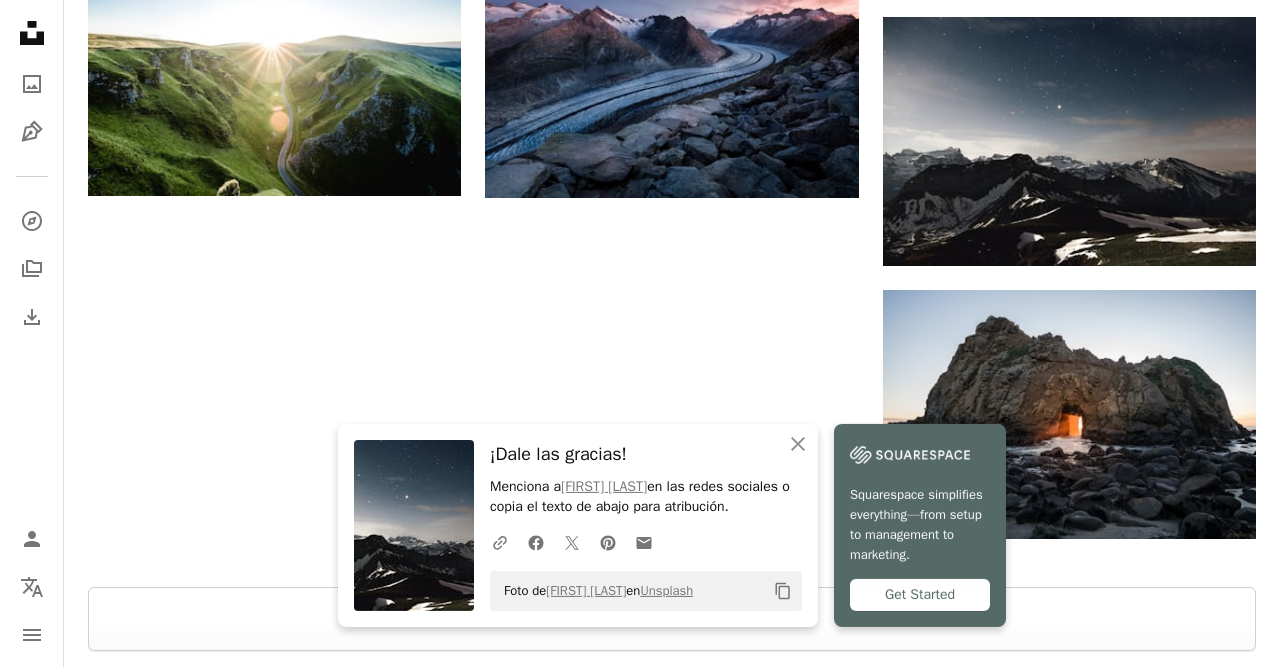 scroll, scrollTop: 2113, scrollLeft: 0, axis: vertical 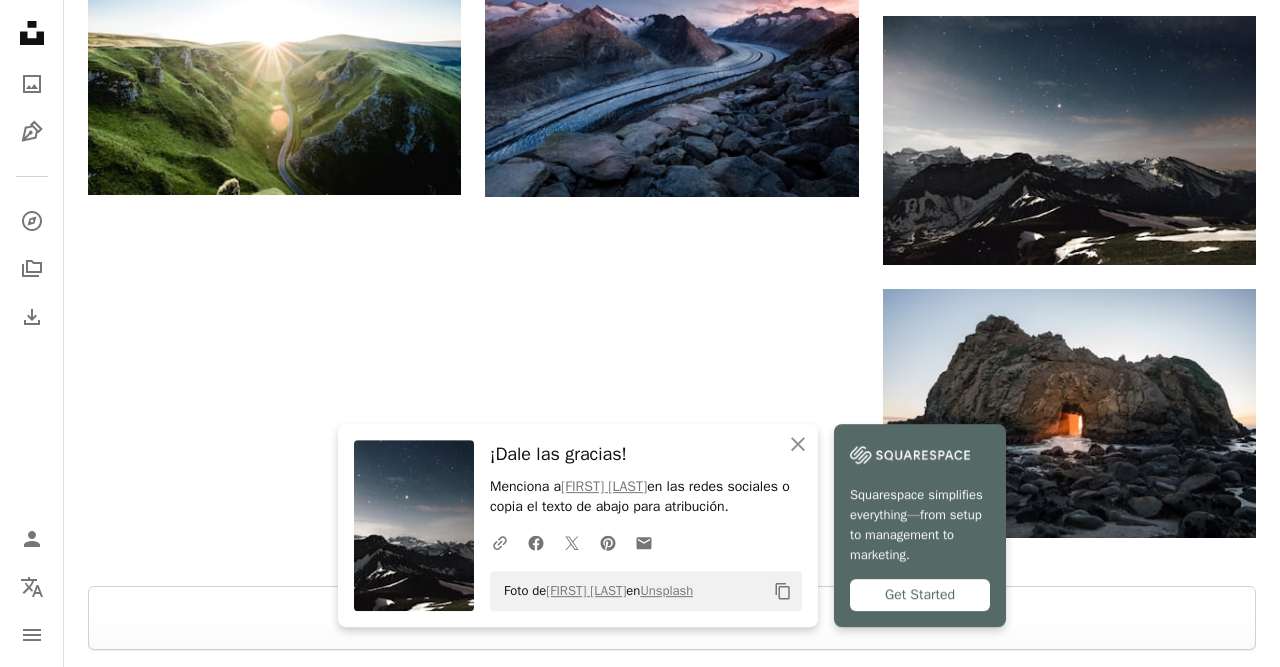 click on "Plus sign for Unsplash+ A heart A plus sign [FIRST] [LAST] Para  Unsplash+ A lock Descargar Plus sign for Unsplash+ A heart A plus sign [FIRST] [LAST] Para  Unsplash+ A lock Descargar A heart A plus sign Urban Vintage Disponible para contratación A checkmark inside of a circle Arrow pointing down A heart A plus sign [FIRST] [LAST] Arrow pointing down Plus sign for Unsplash+ A heart A plus sign [FIRST] [LAST] Para  Unsplash+ A lock Descargar A heart A plus sign [FIRST] [LAST] Arrow pointing down A heart A plus sign [FIRST] [LAST] Disponible para contratación A checkmark inside of a circle Arrow pointing down A heart A plus sign [FIRST] [LAST] Arrow pointing down A heart A plus sign [FIRST] [LAST] Disponible para contratación A checkmark inside of a circle Arrow pointing down A heart A plus sign [FIRST] [LAST] Disponible para contratación A checkmark inside of a circle Arrow pointing down A heart A plus sign NASA Arrow pointing down A heart A plus sign" at bounding box center [672, -538] 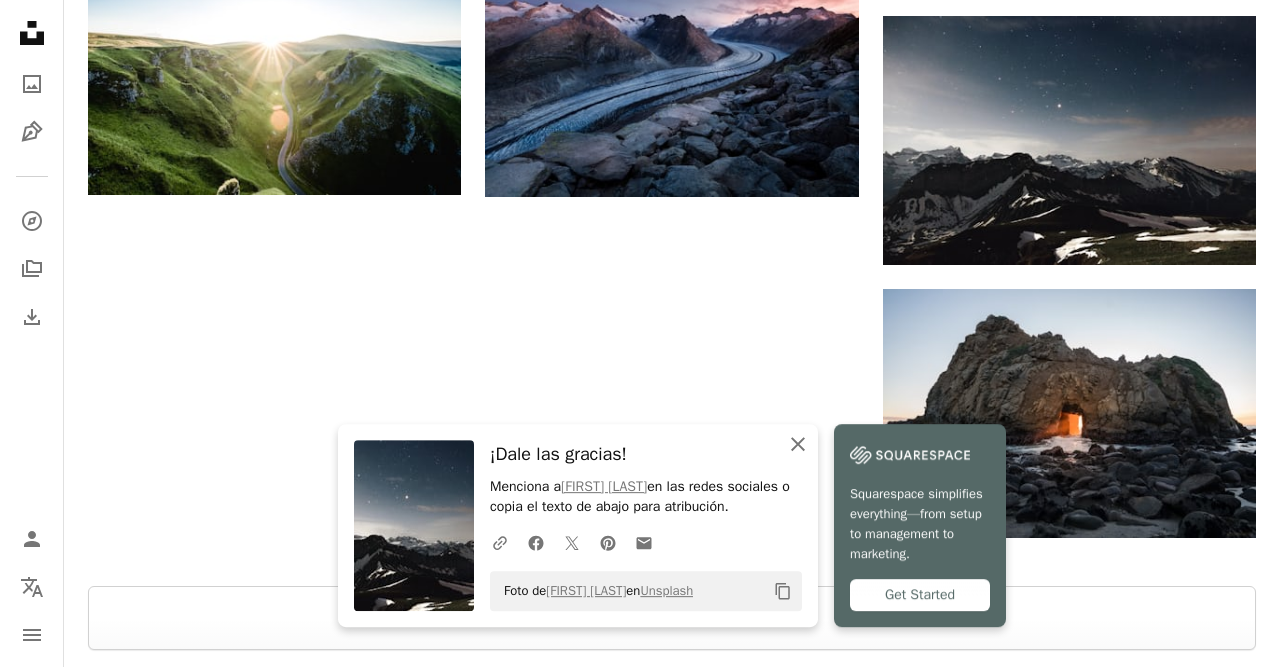 click on "An X shape" 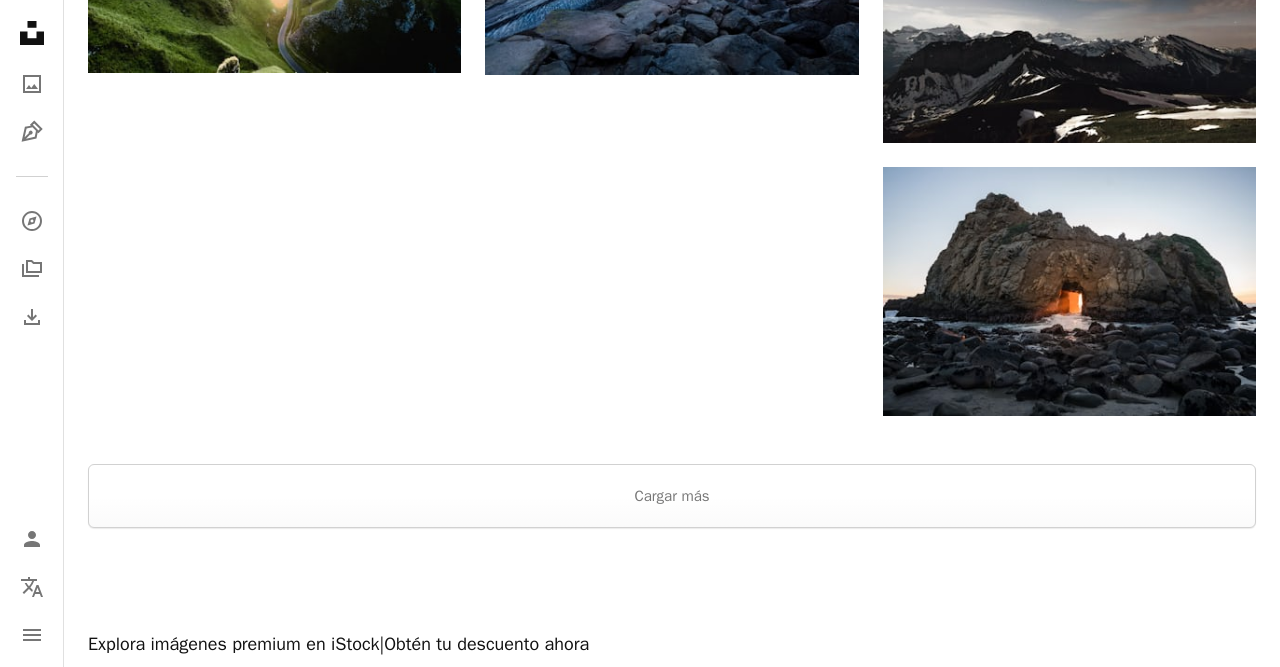 scroll, scrollTop: 2241, scrollLeft: 0, axis: vertical 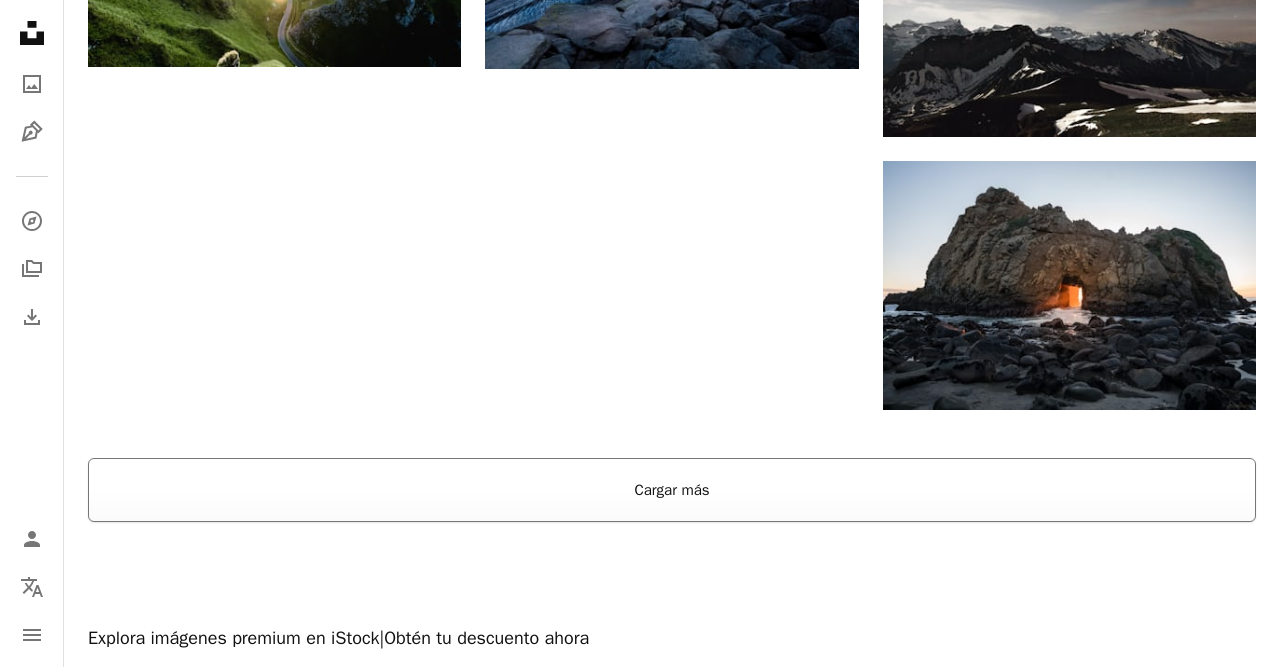 click on "Cargar más" at bounding box center (672, 490) 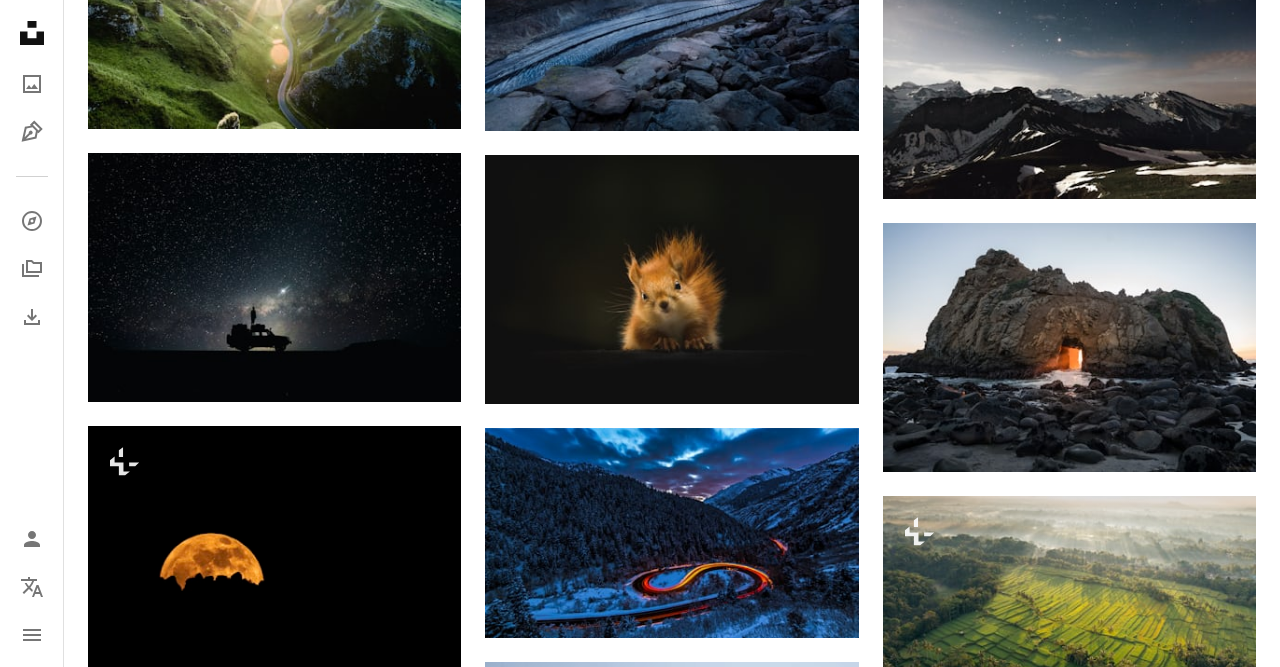 scroll, scrollTop: 2179, scrollLeft: 0, axis: vertical 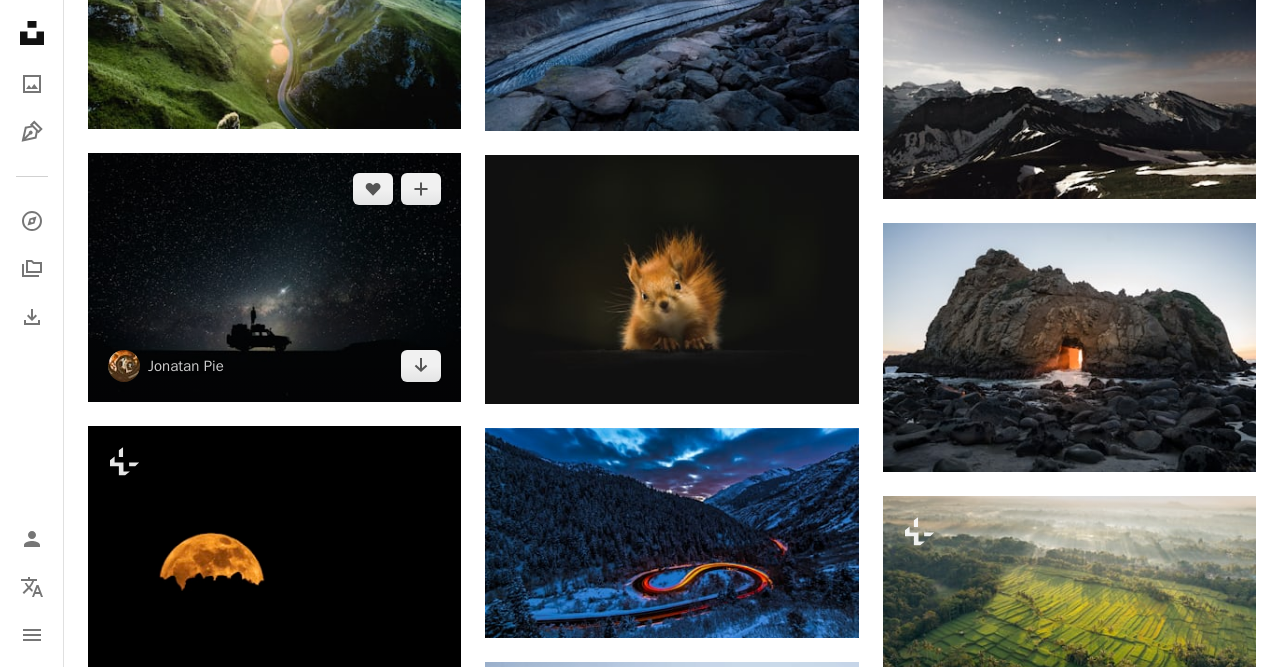 click at bounding box center [274, 277] 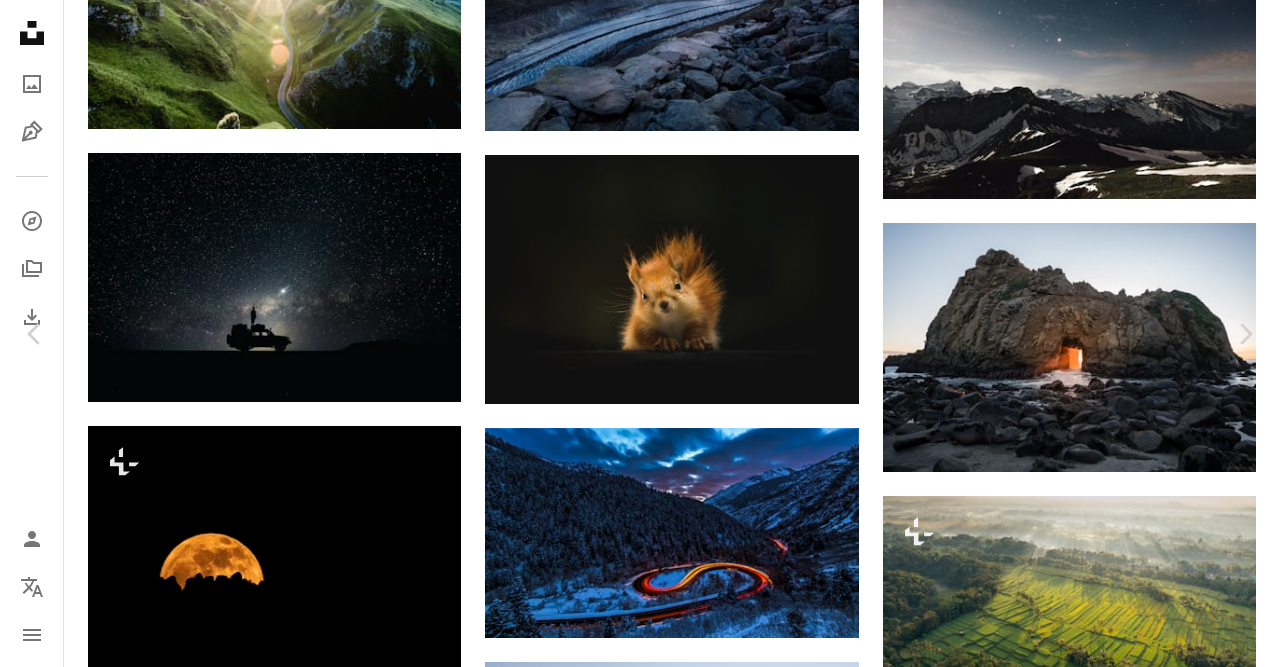 click on "Descargar gratis" at bounding box center (1074, 4790) 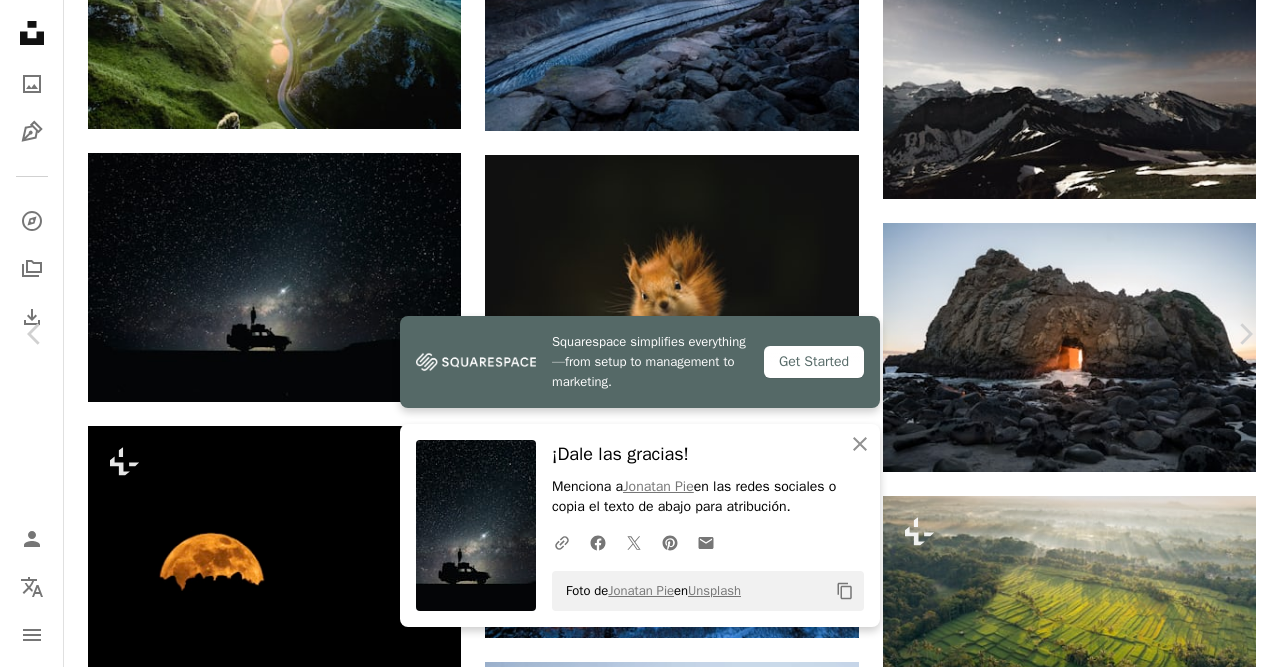 click on "An X shape" at bounding box center [20, 20] 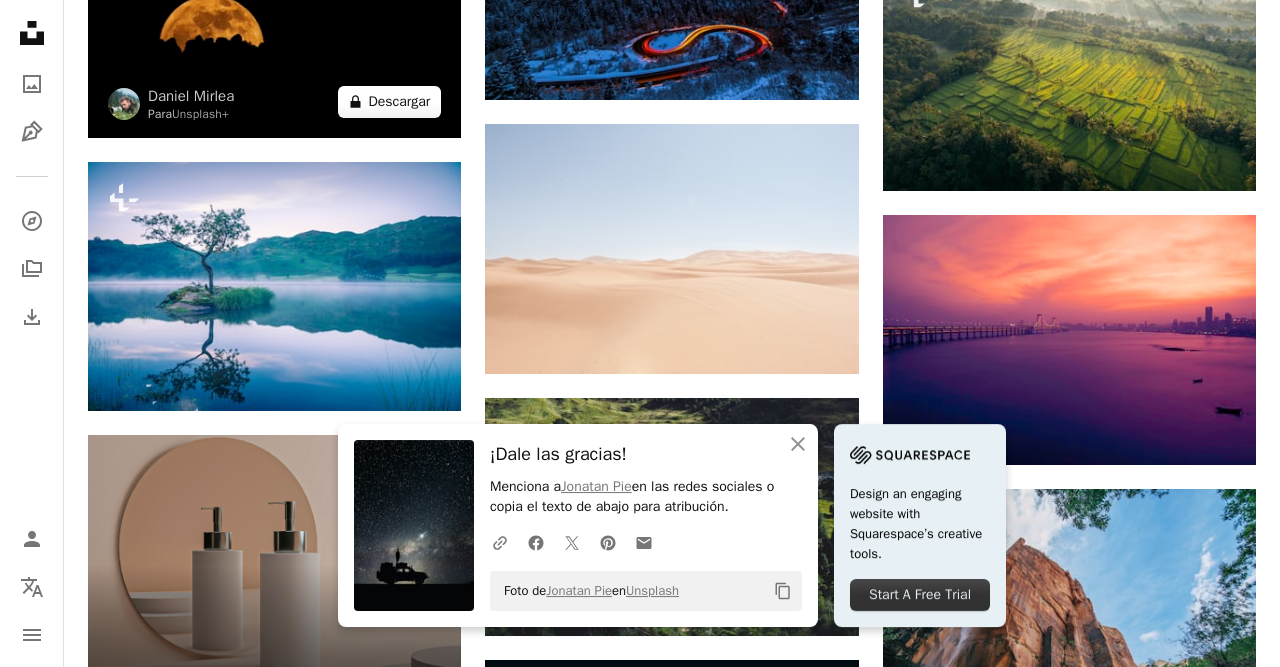 scroll, scrollTop: 2717, scrollLeft: 0, axis: vertical 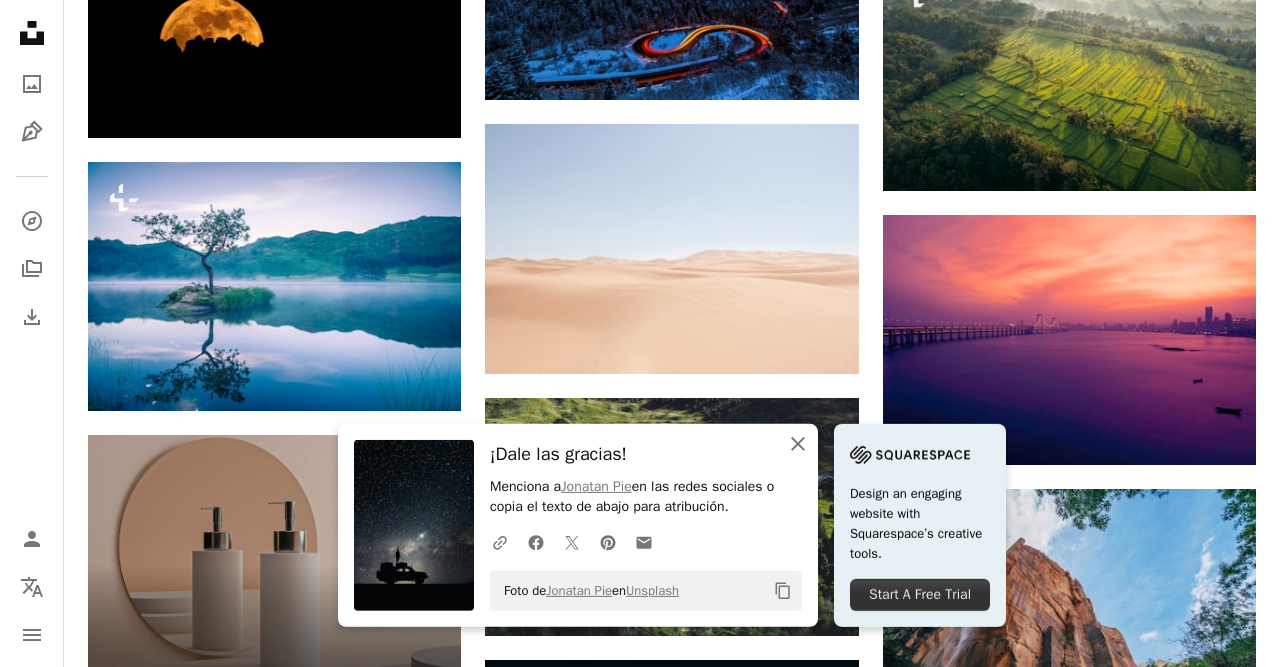 click 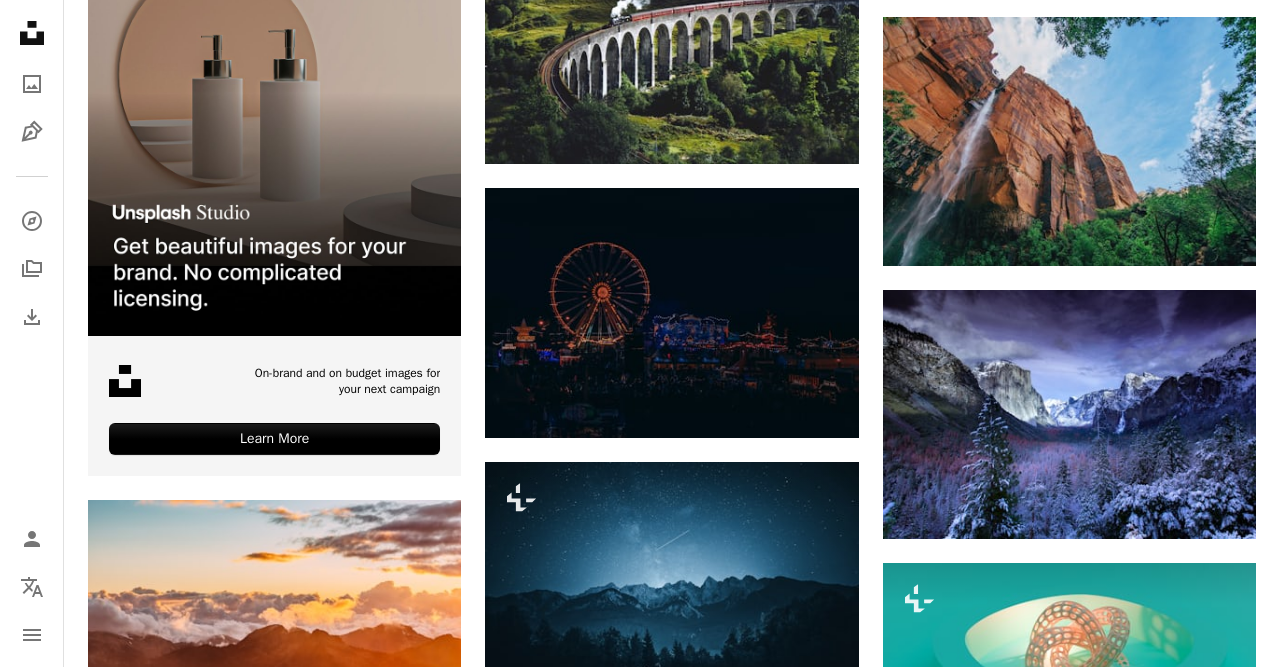 scroll, scrollTop: 3190, scrollLeft: 0, axis: vertical 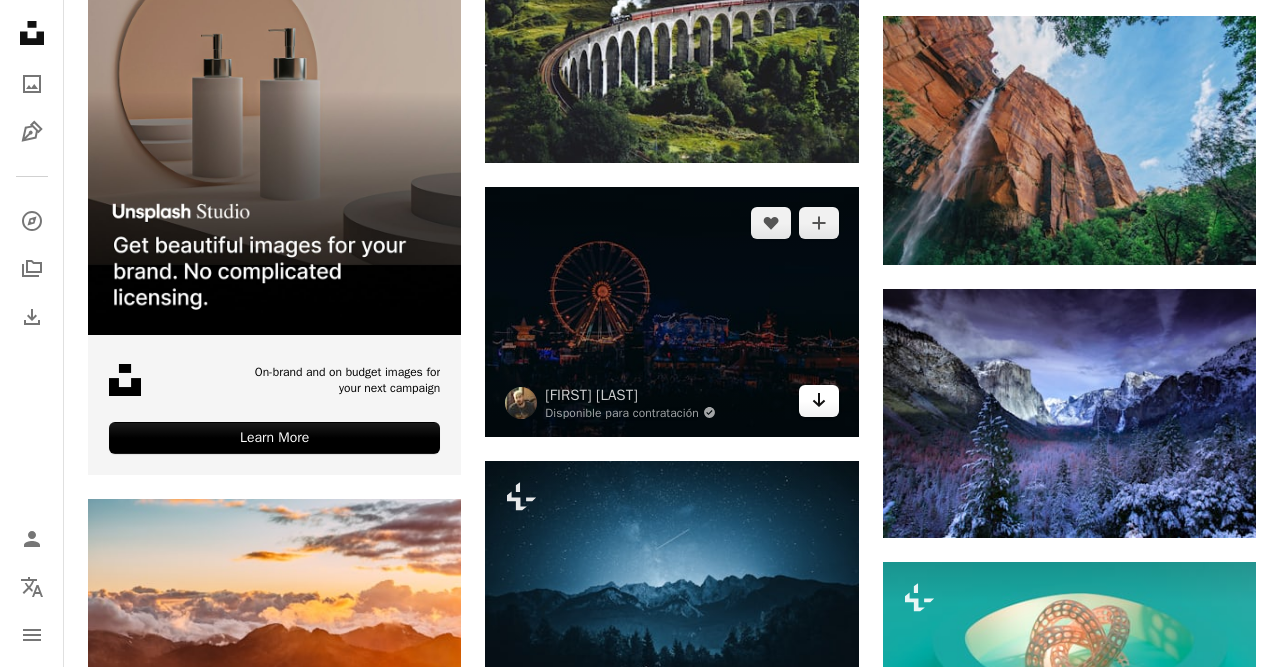 click on "Arrow pointing down" 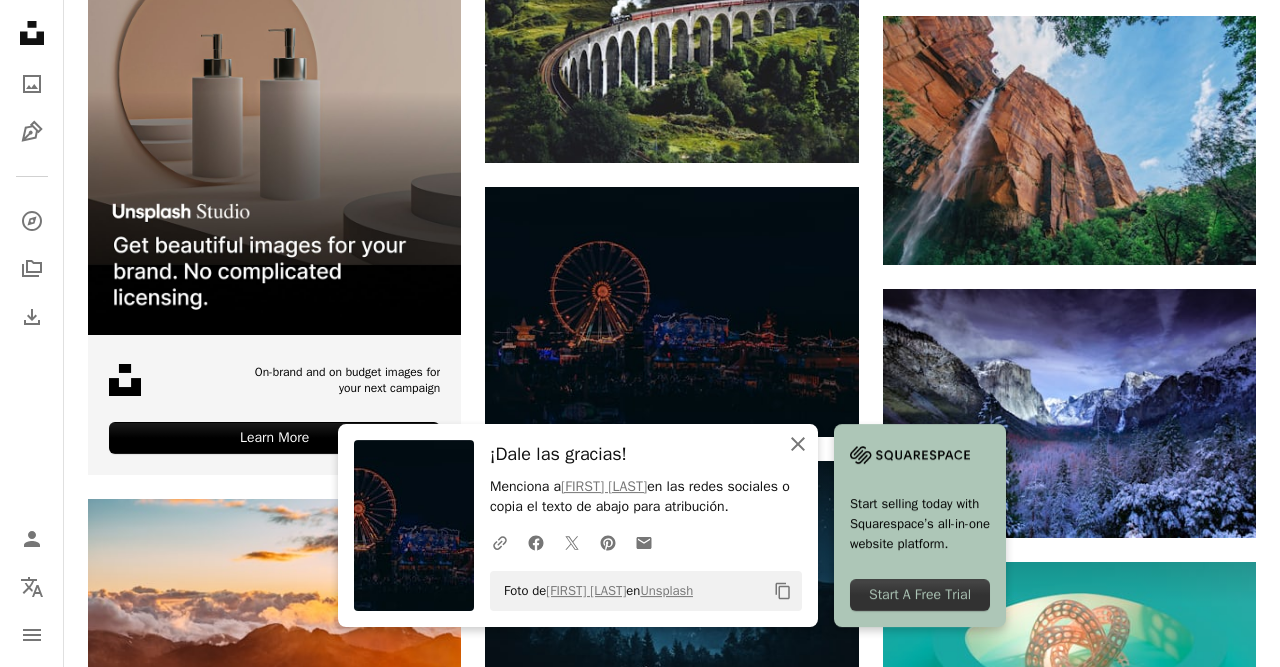 click on "An X shape" 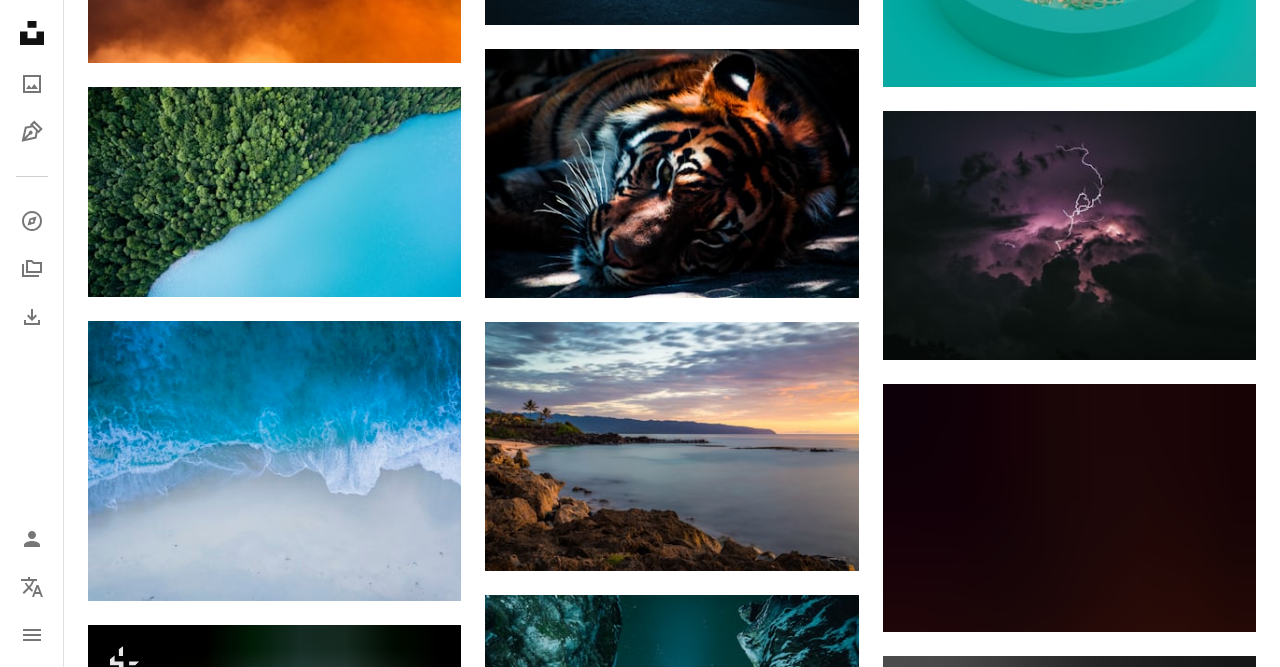 scroll, scrollTop: 3876, scrollLeft: 0, axis: vertical 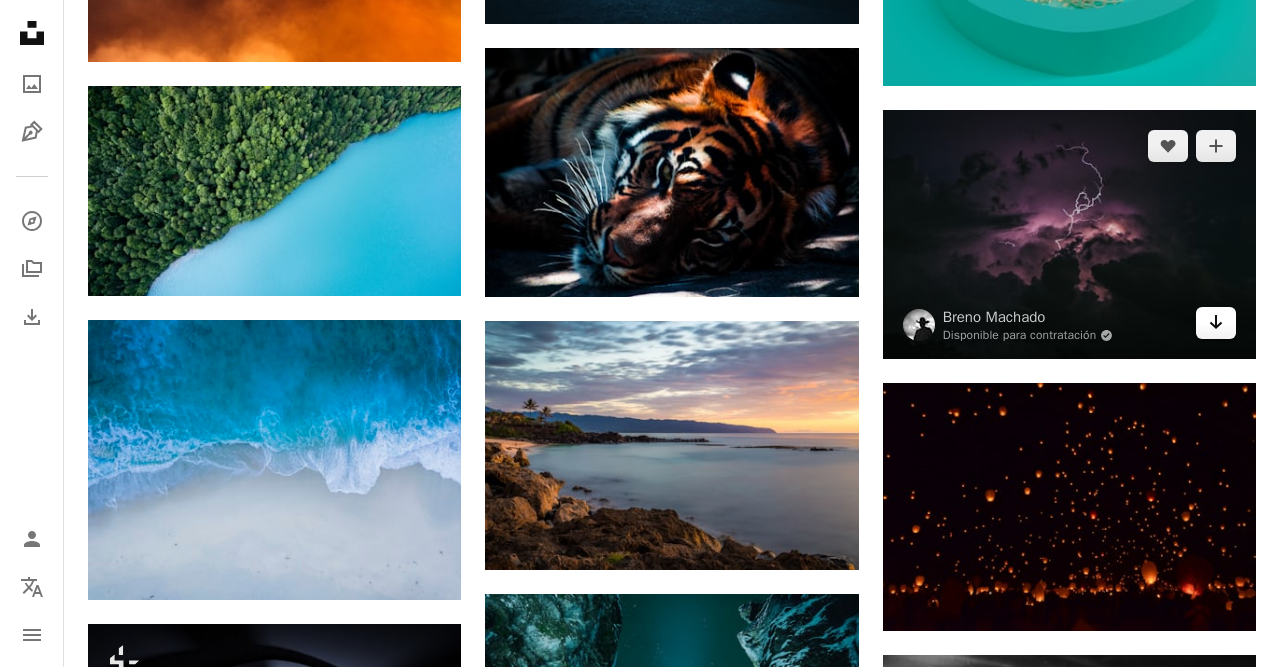 click on "Arrow pointing down" 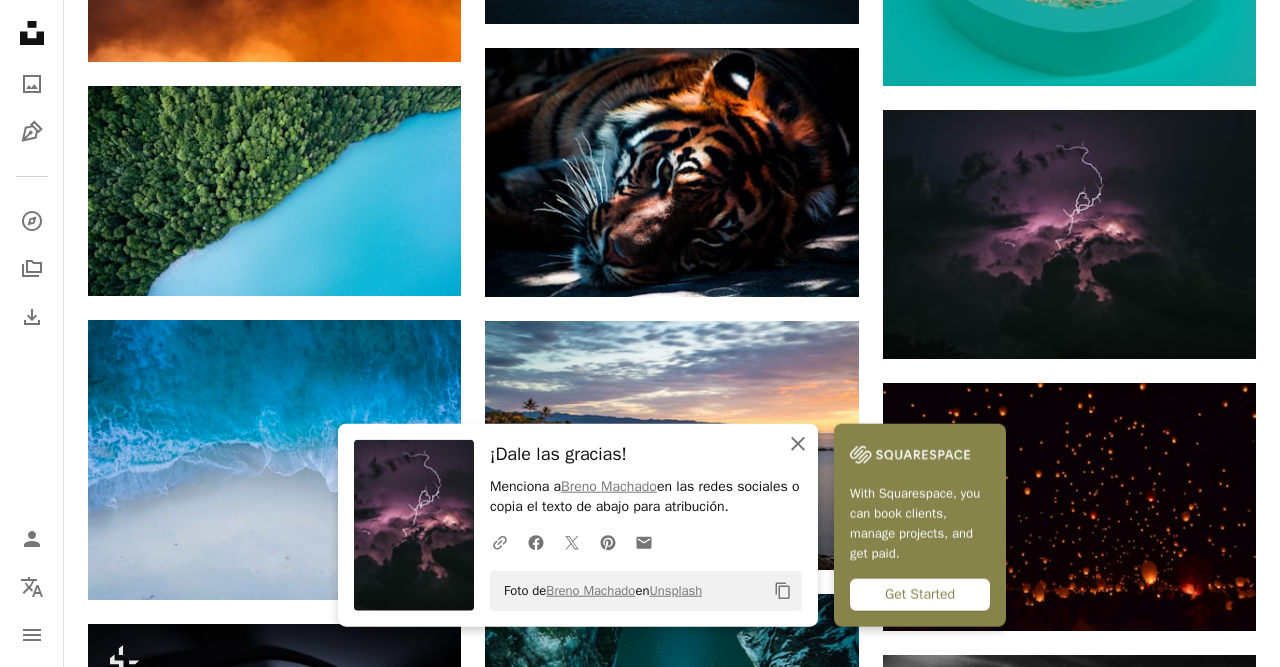 click on "An X shape" 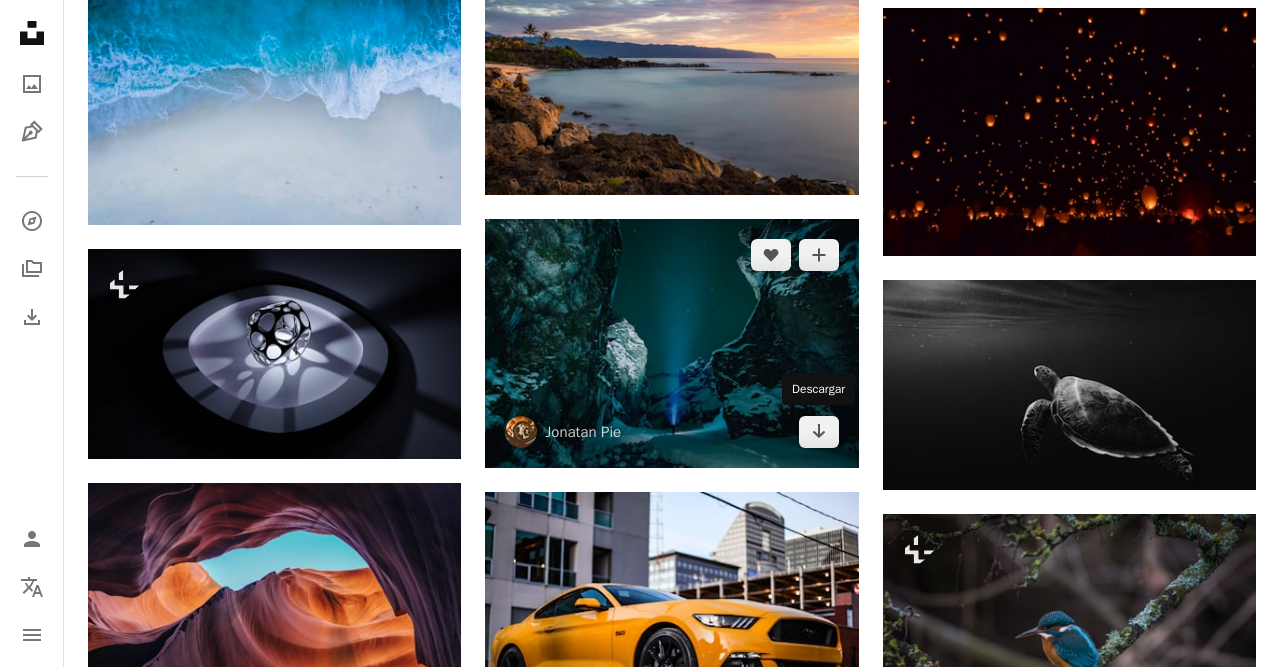 scroll, scrollTop: 4252, scrollLeft: 0, axis: vertical 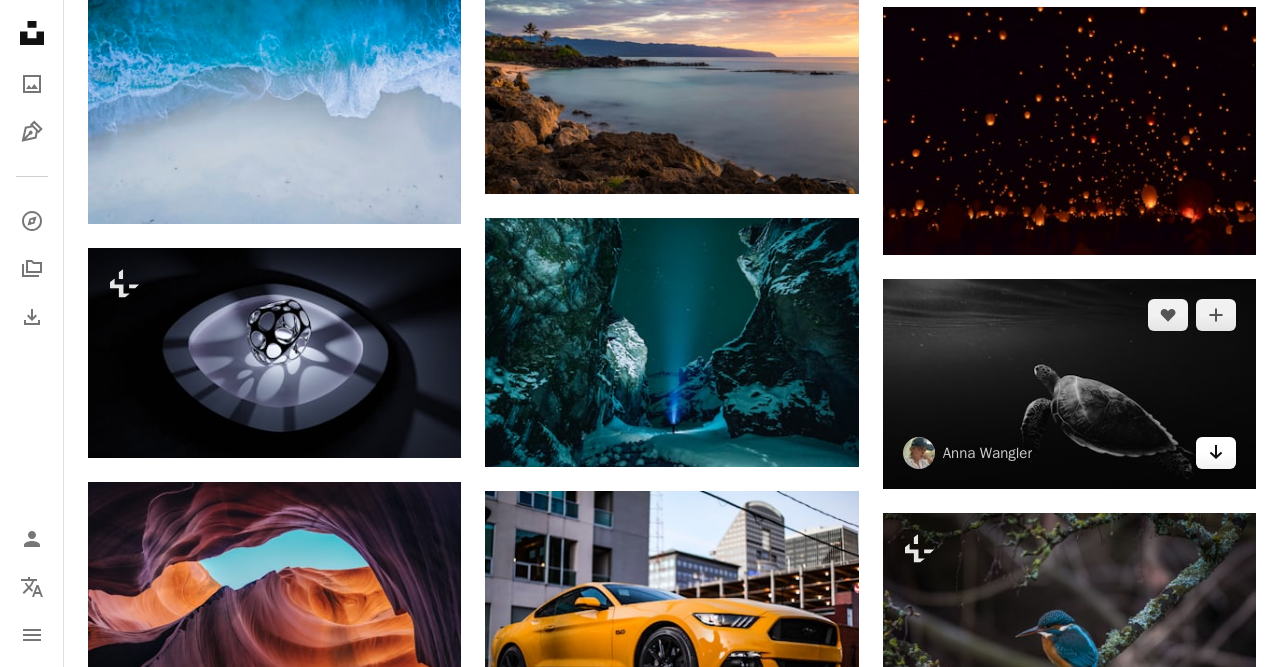 click on "Arrow pointing down" 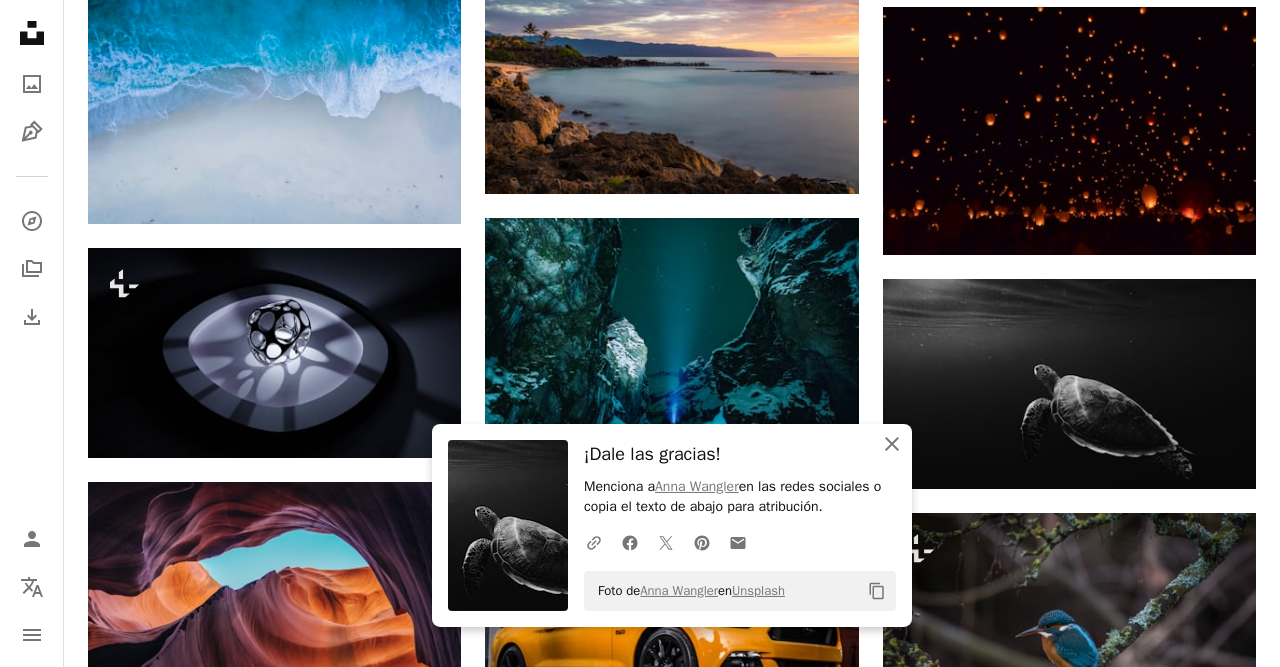 click on "An X shape" 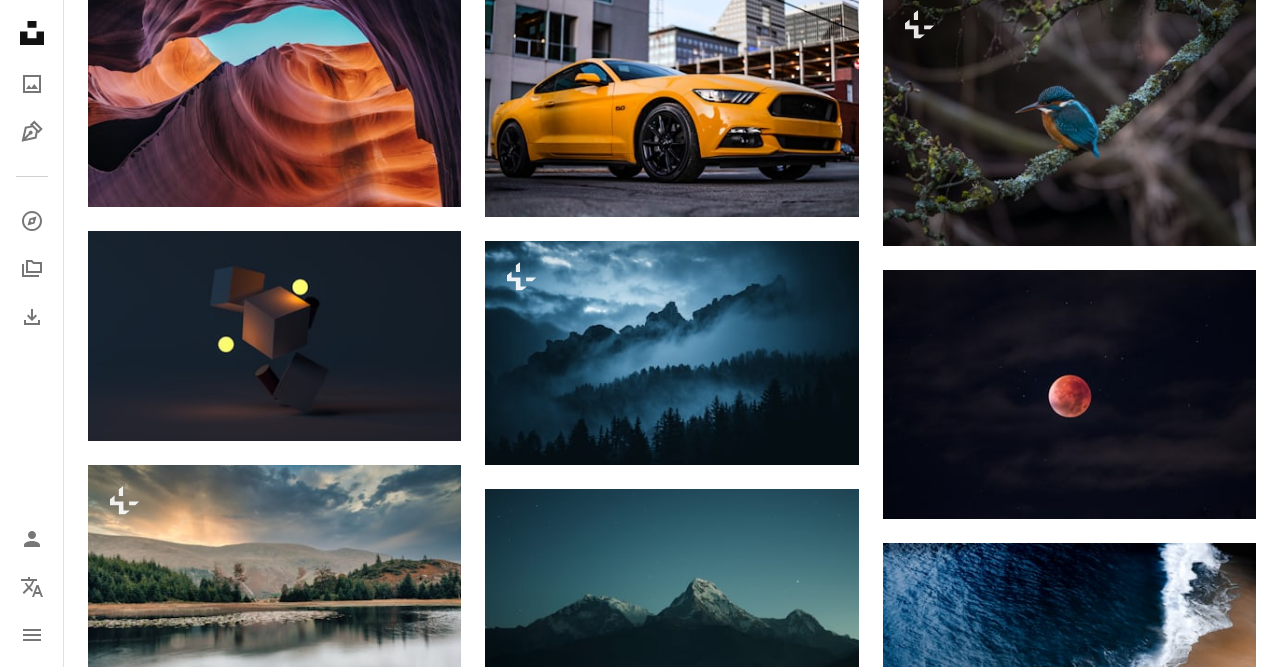 scroll, scrollTop: 4781, scrollLeft: 0, axis: vertical 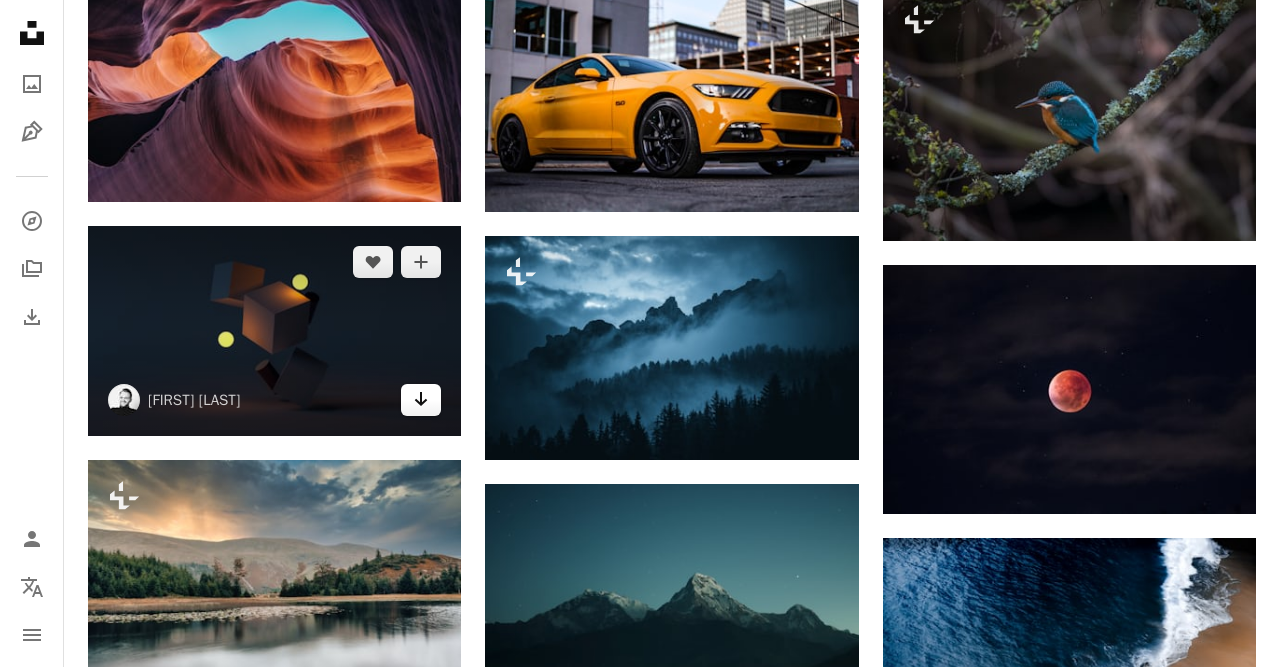 click on "Arrow pointing down" 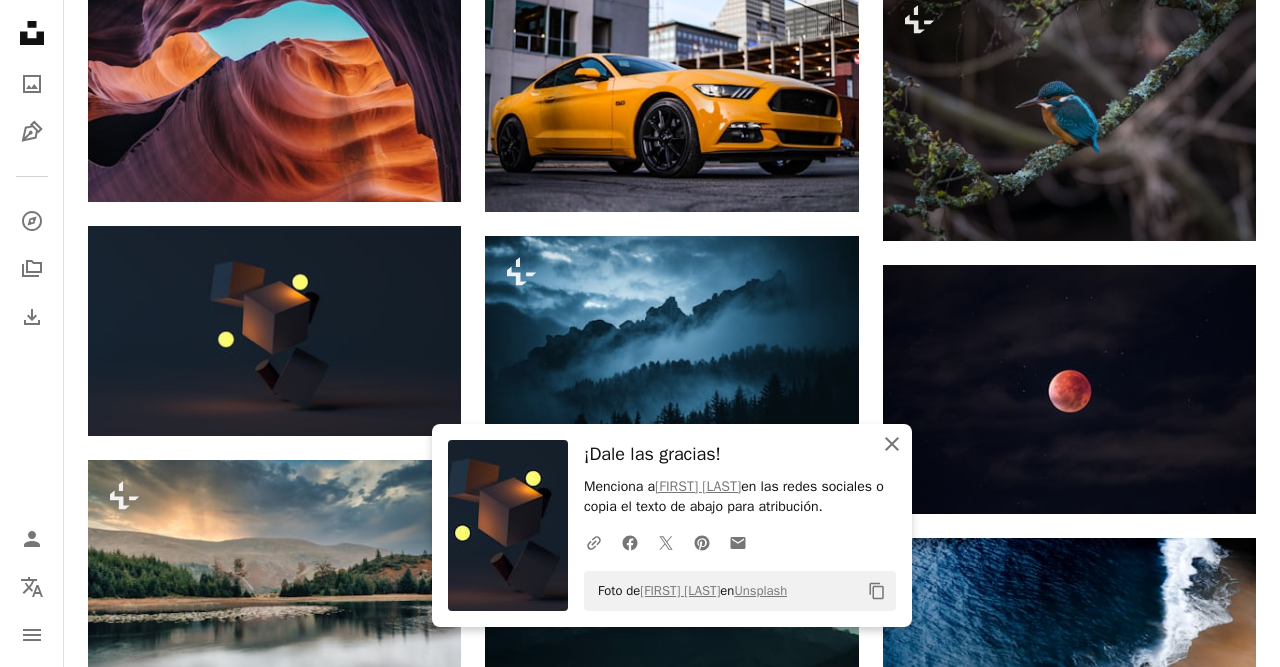 click 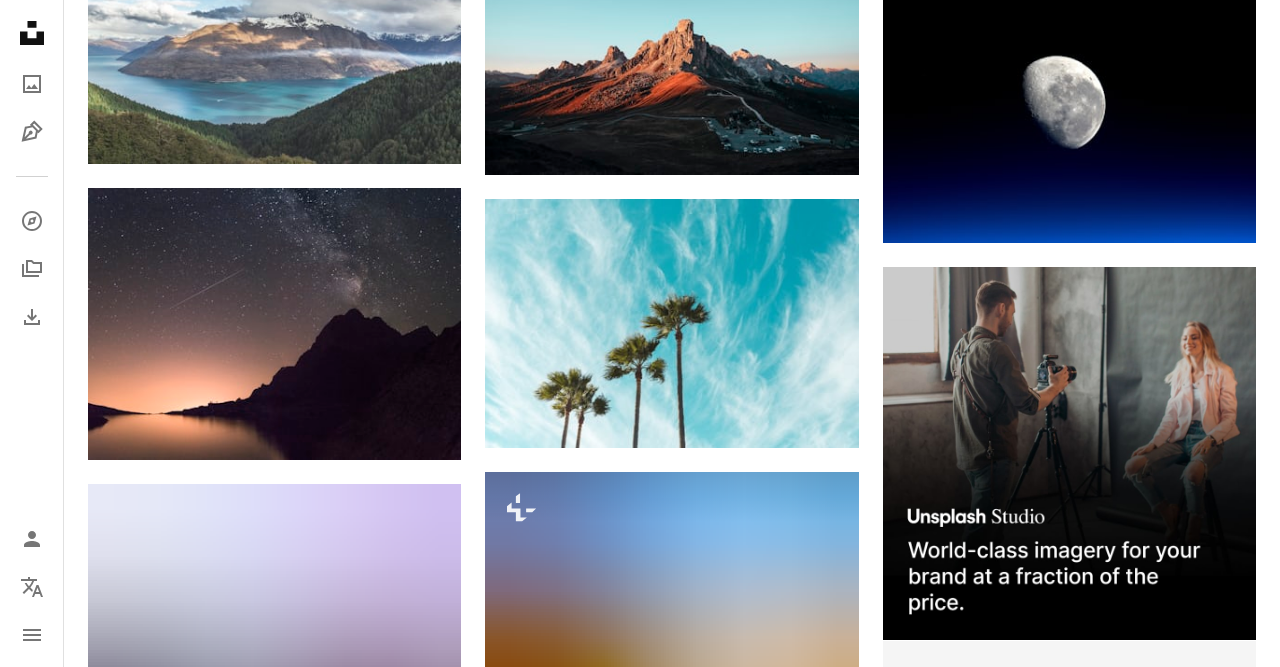 scroll, scrollTop: 5621, scrollLeft: 0, axis: vertical 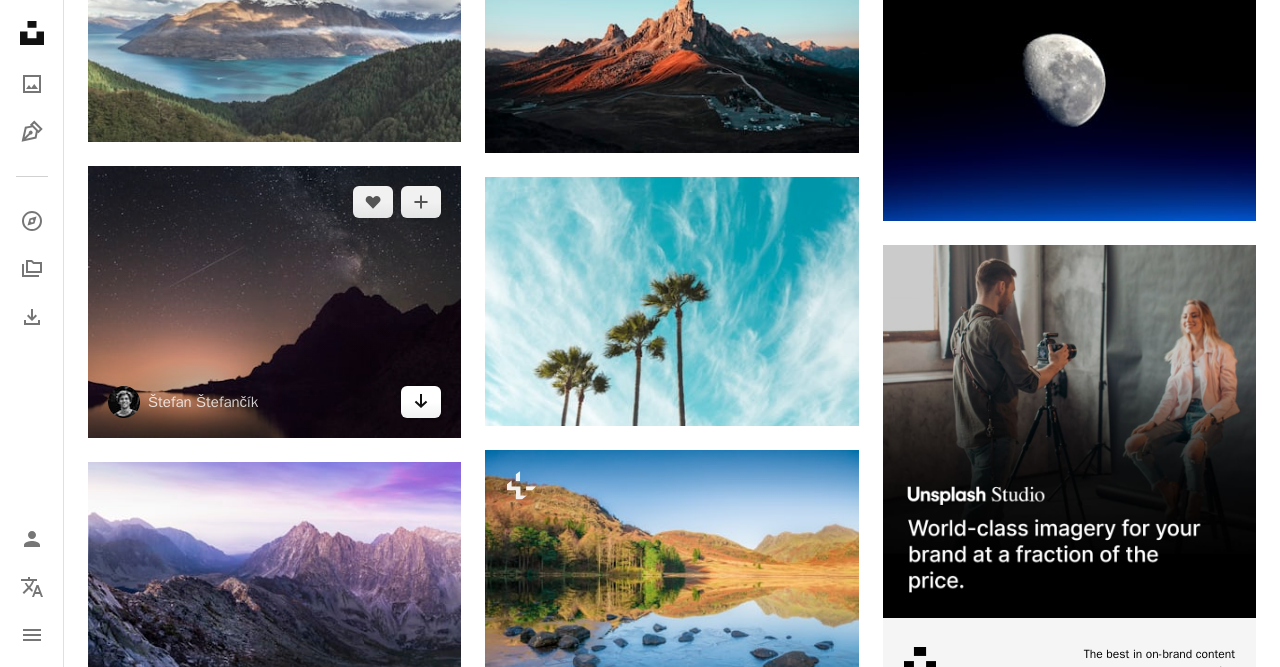 click on "Arrow pointing down" at bounding box center [421, 402] 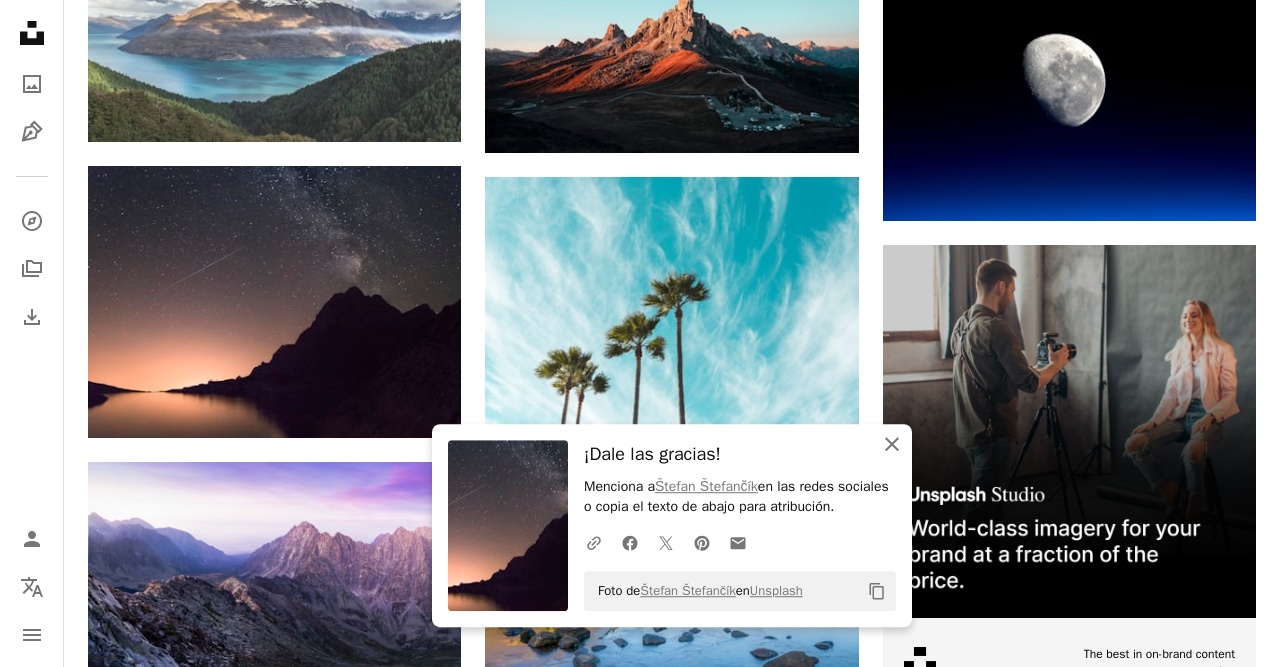 click on "An X shape" 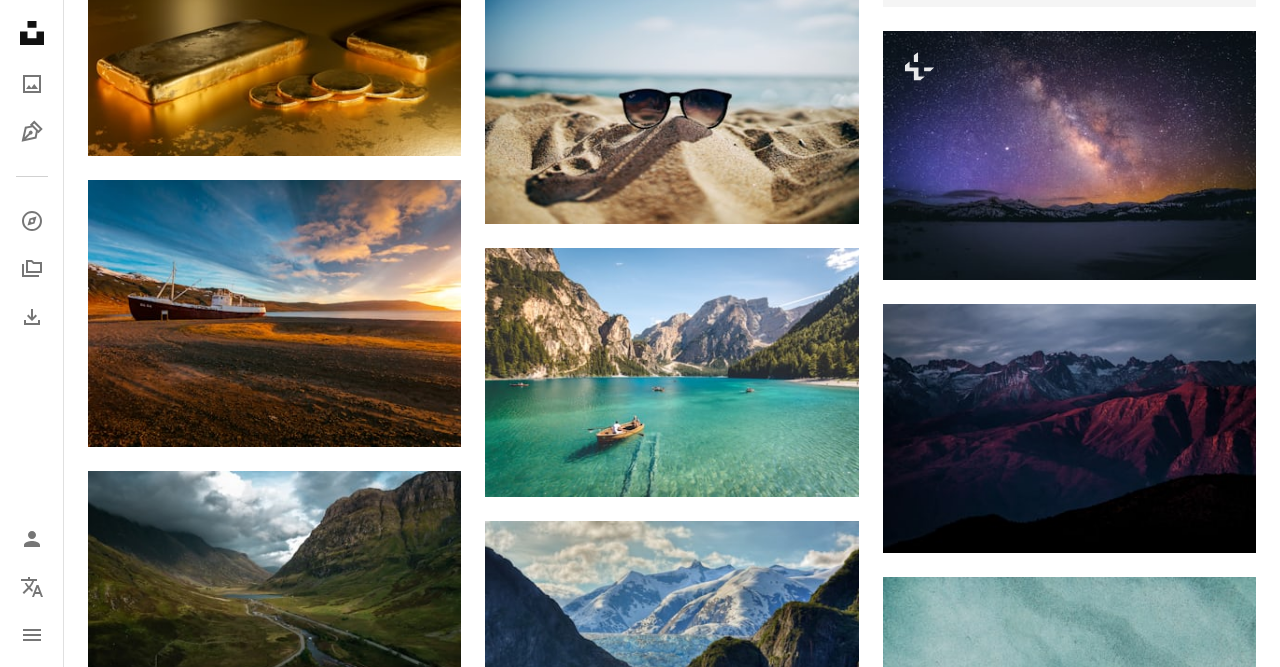scroll, scrollTop: 6379, scrollLeft: 0, axis: vertical 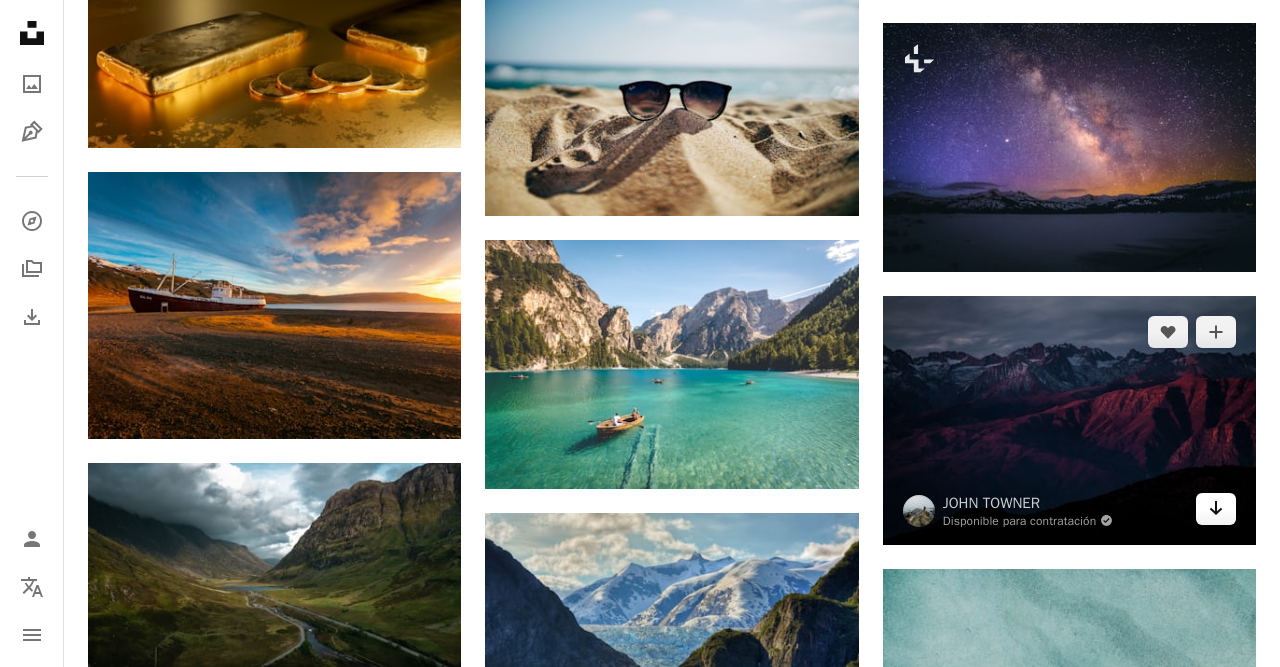 click on "Arrow pointing down" 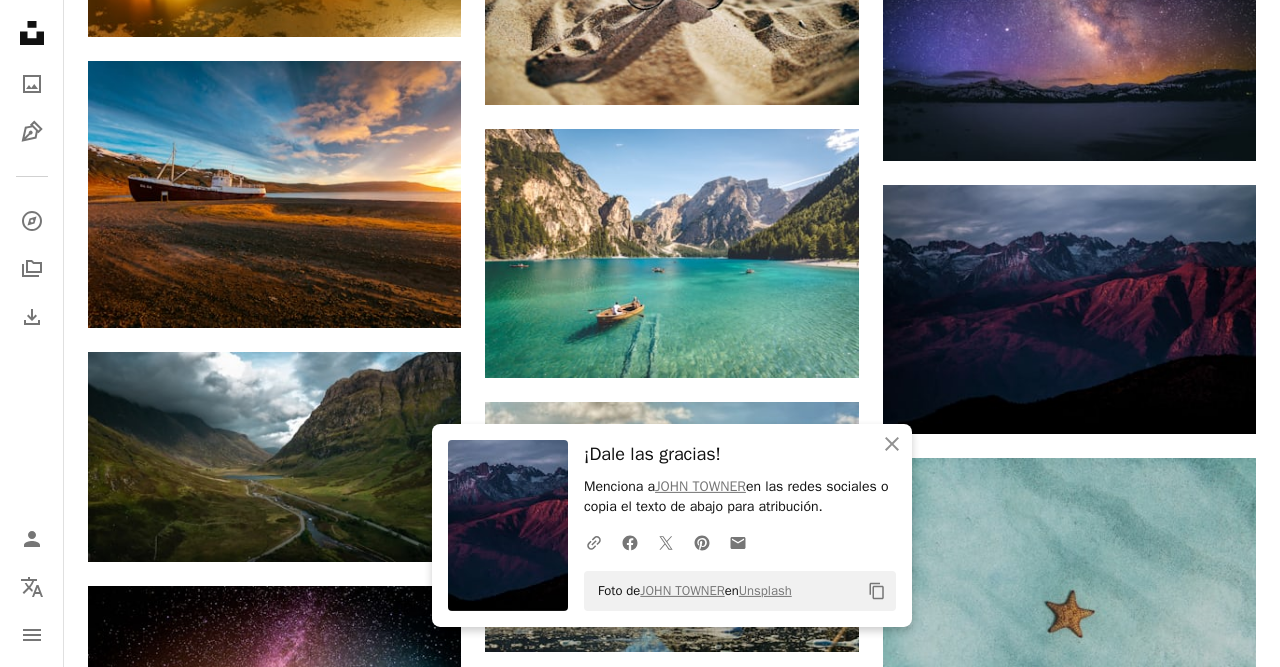 scroll, scrollTop: 6493, scrollLeft: 0, axis: vertical 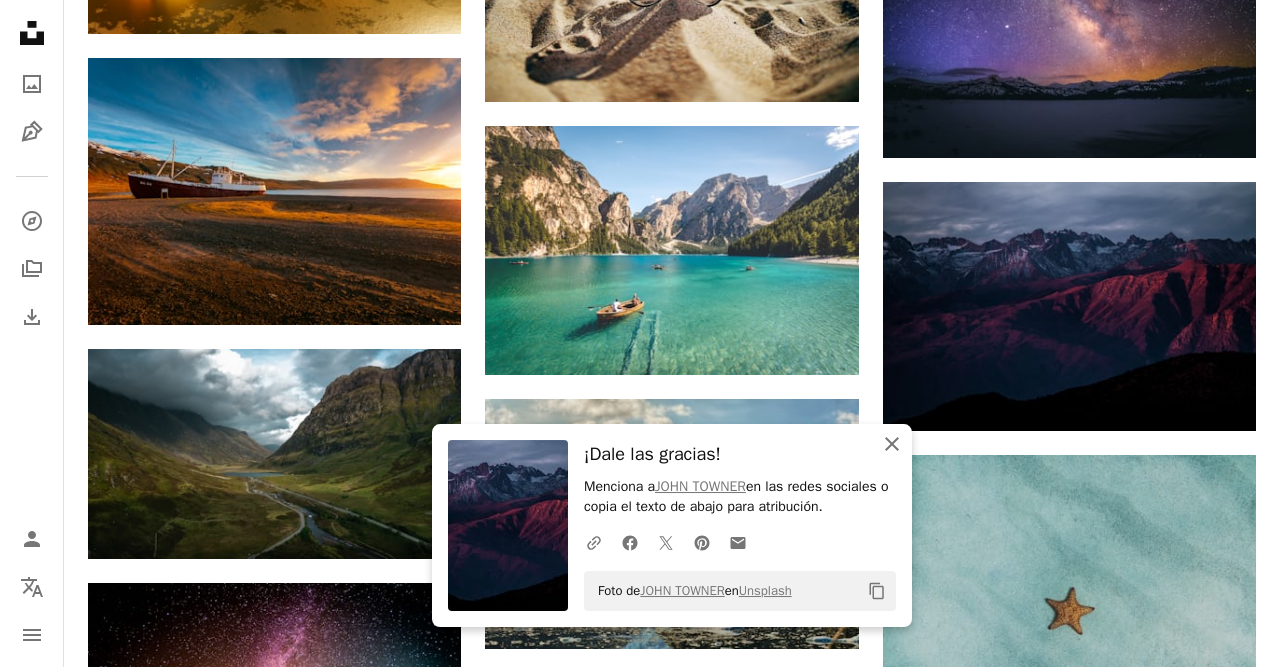 click on "An X shape" 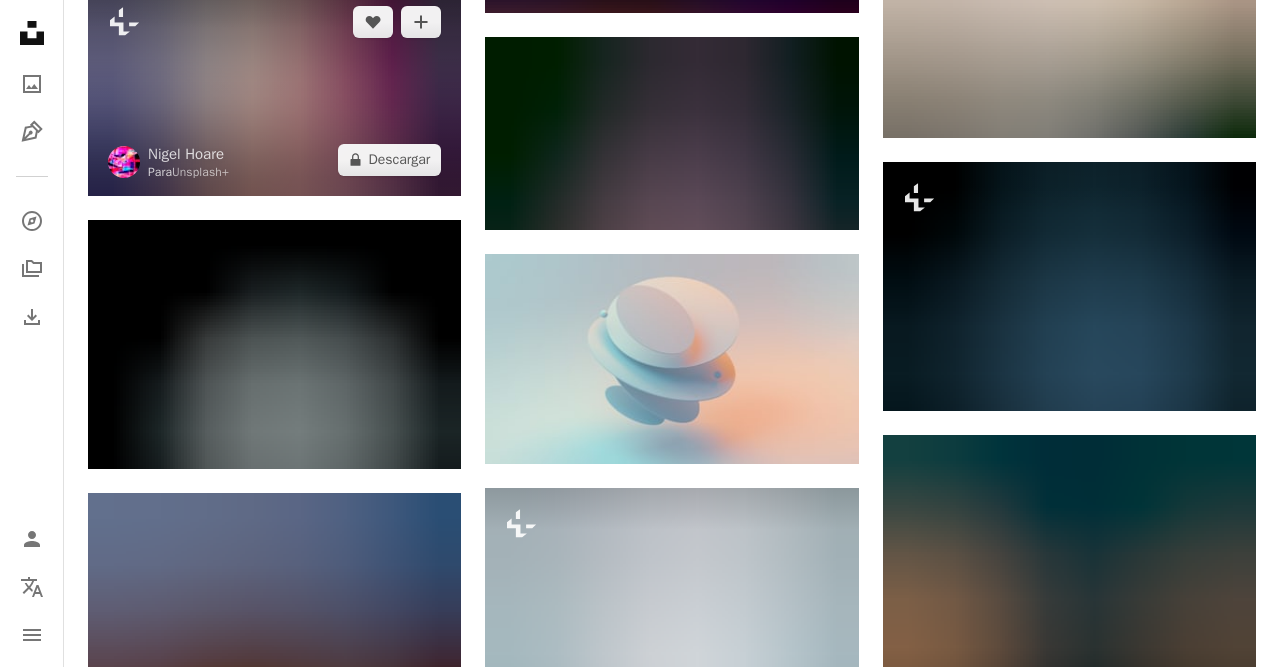scroll, scrollTop: 7366, scrollLeft: 0, axis: vertical 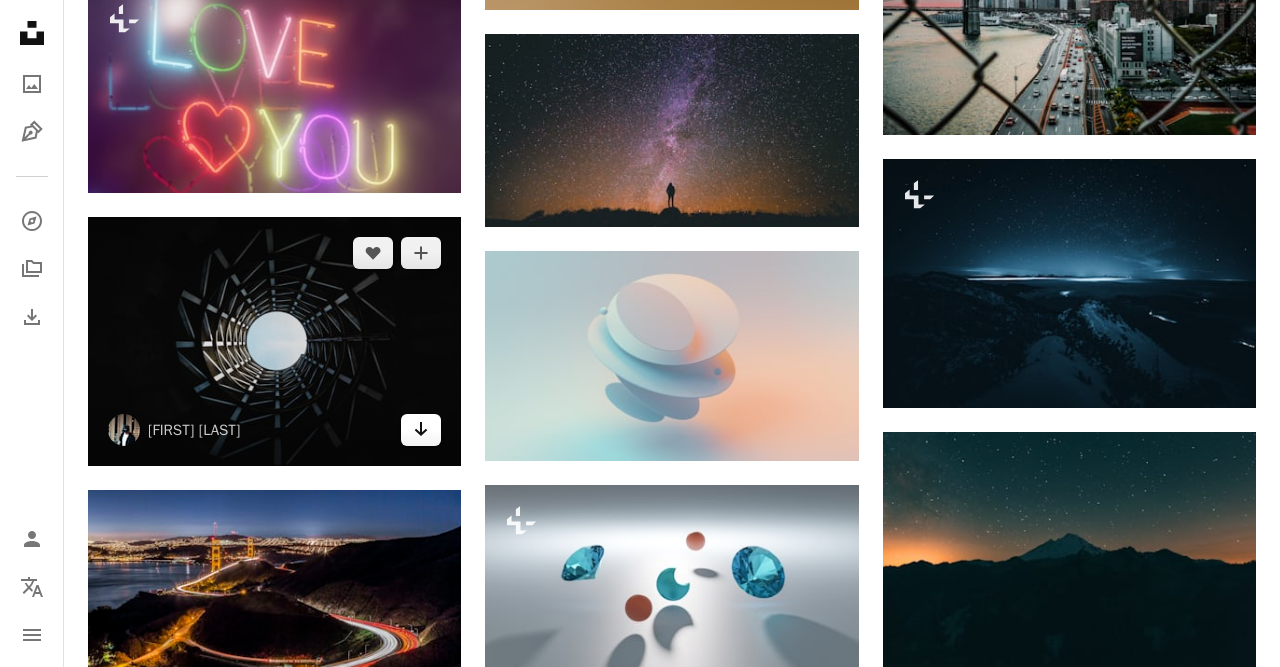 click 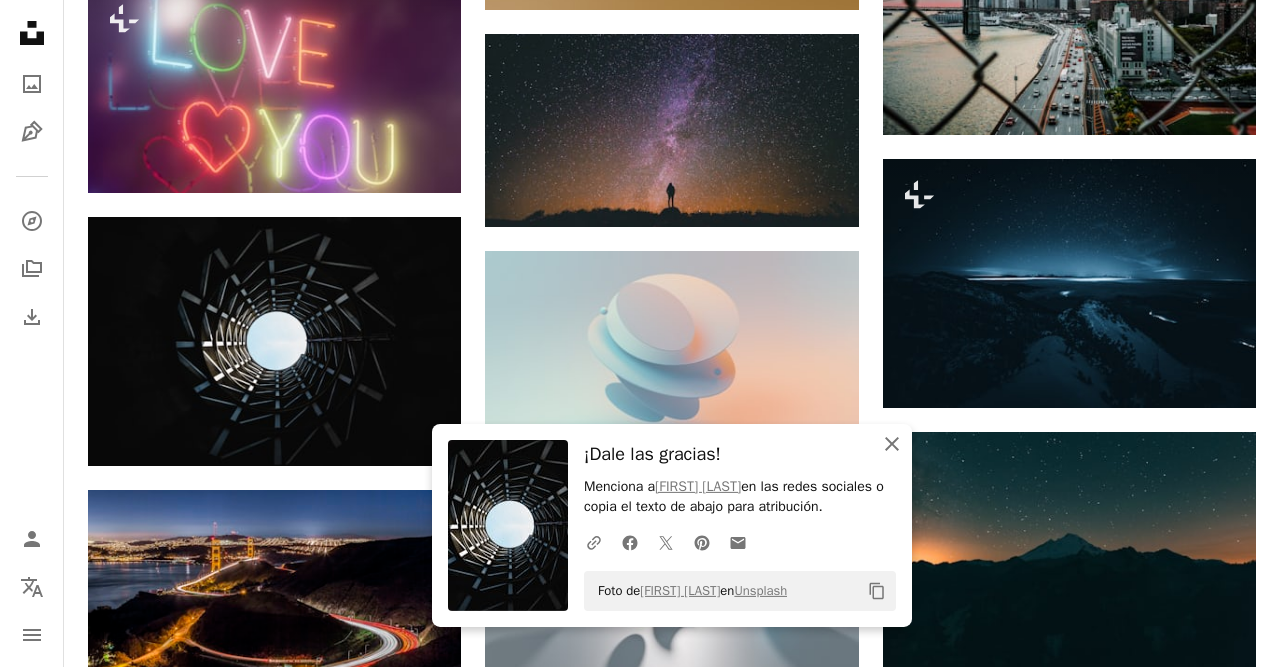 click on "An X shape" 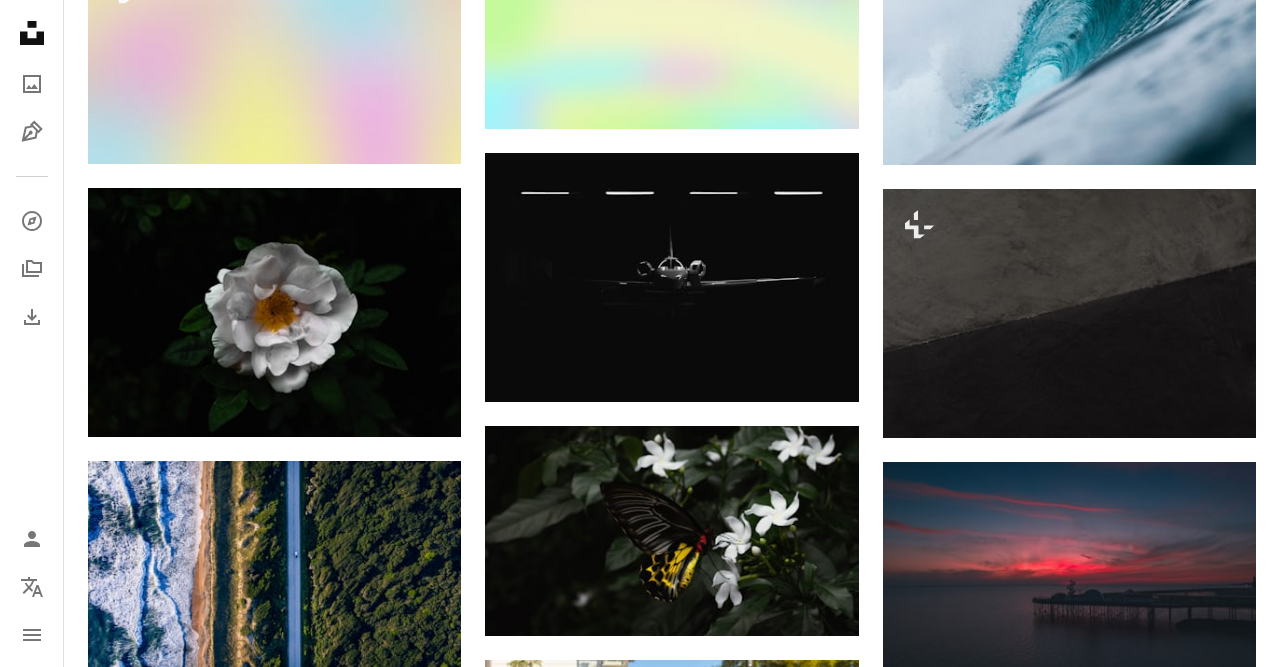 scroll, scrollTop: 10822, scrollLeft: 0, axis: vertical 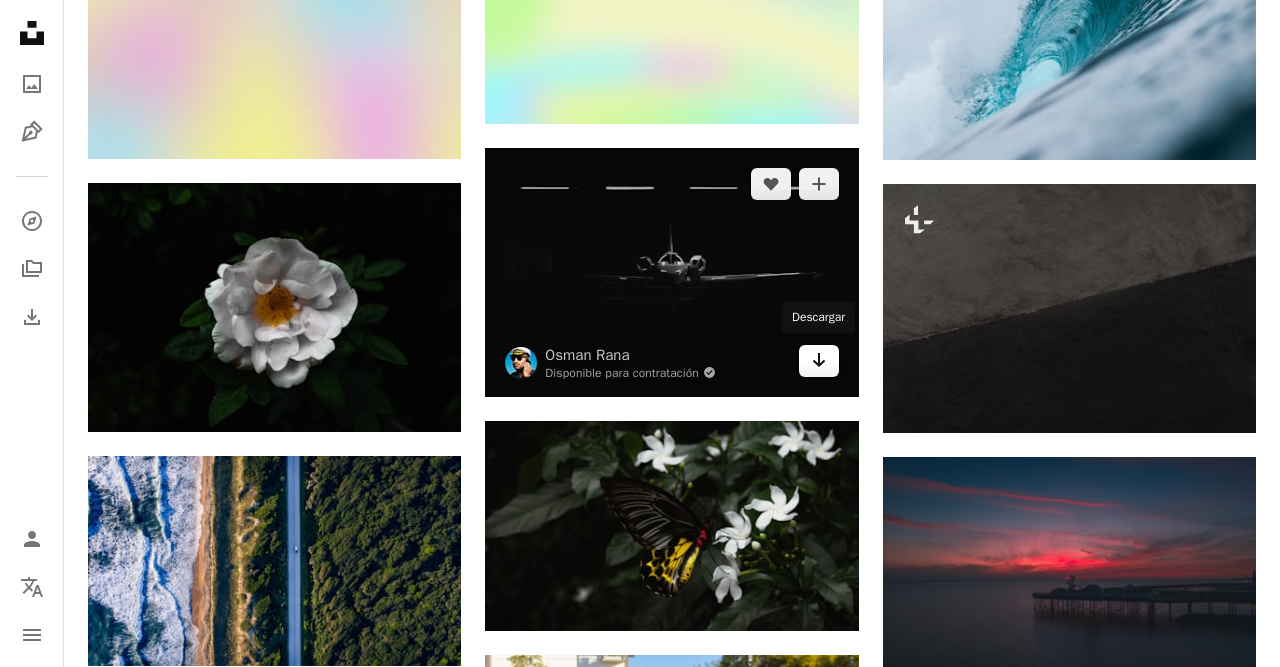 click on "Arrow pointing down" at bounding box center [819, 361] 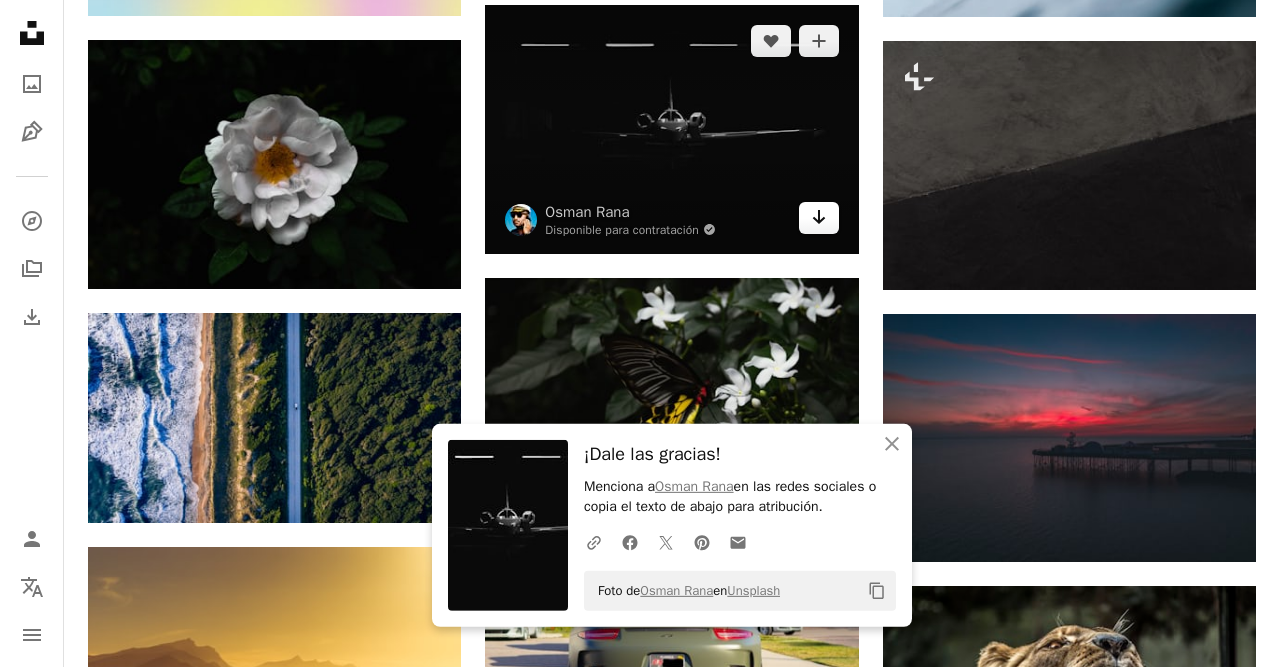 scroll, scrollTop: 10988, scrollLeft: 0, axis: vertical 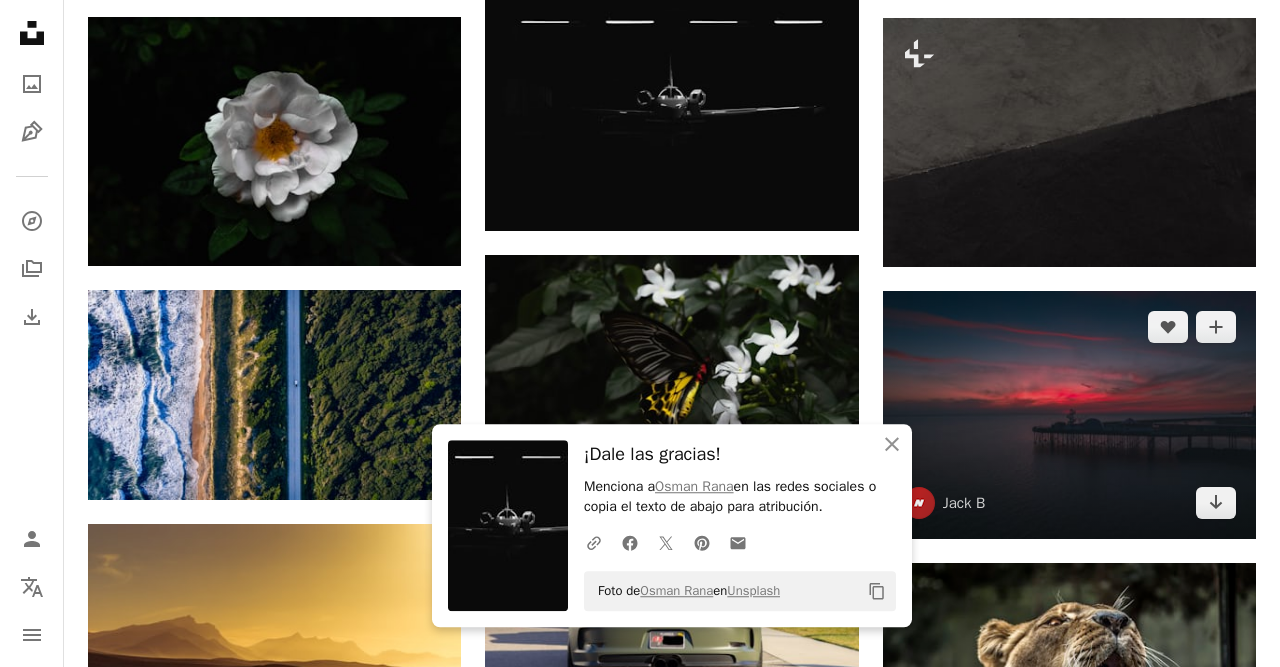 click at bounding box center [1069, 415] 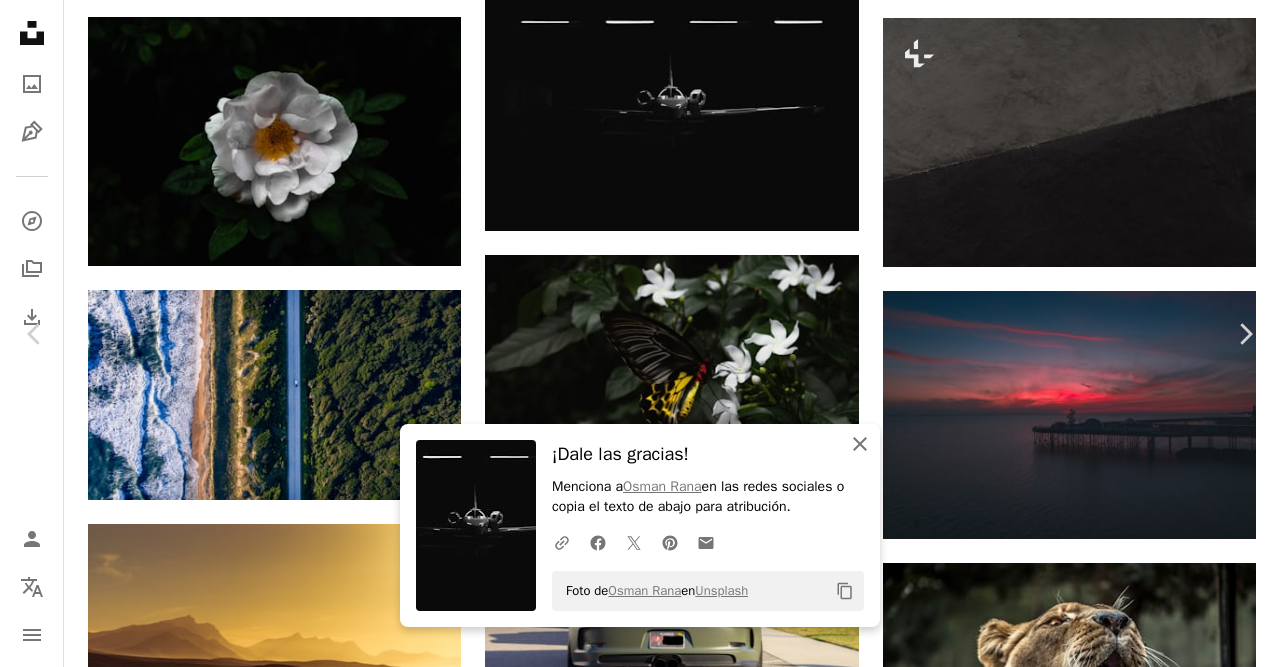 click 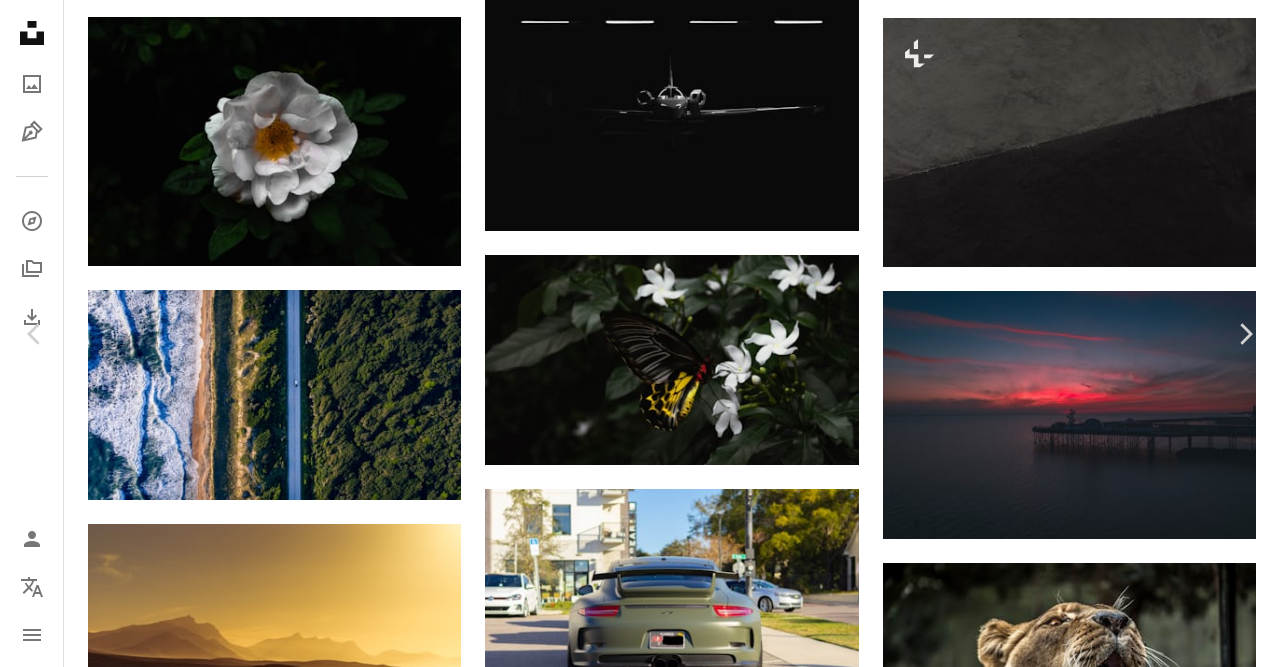 scroll, scrollTop: 0, scrollLeft: 0, axis: both 